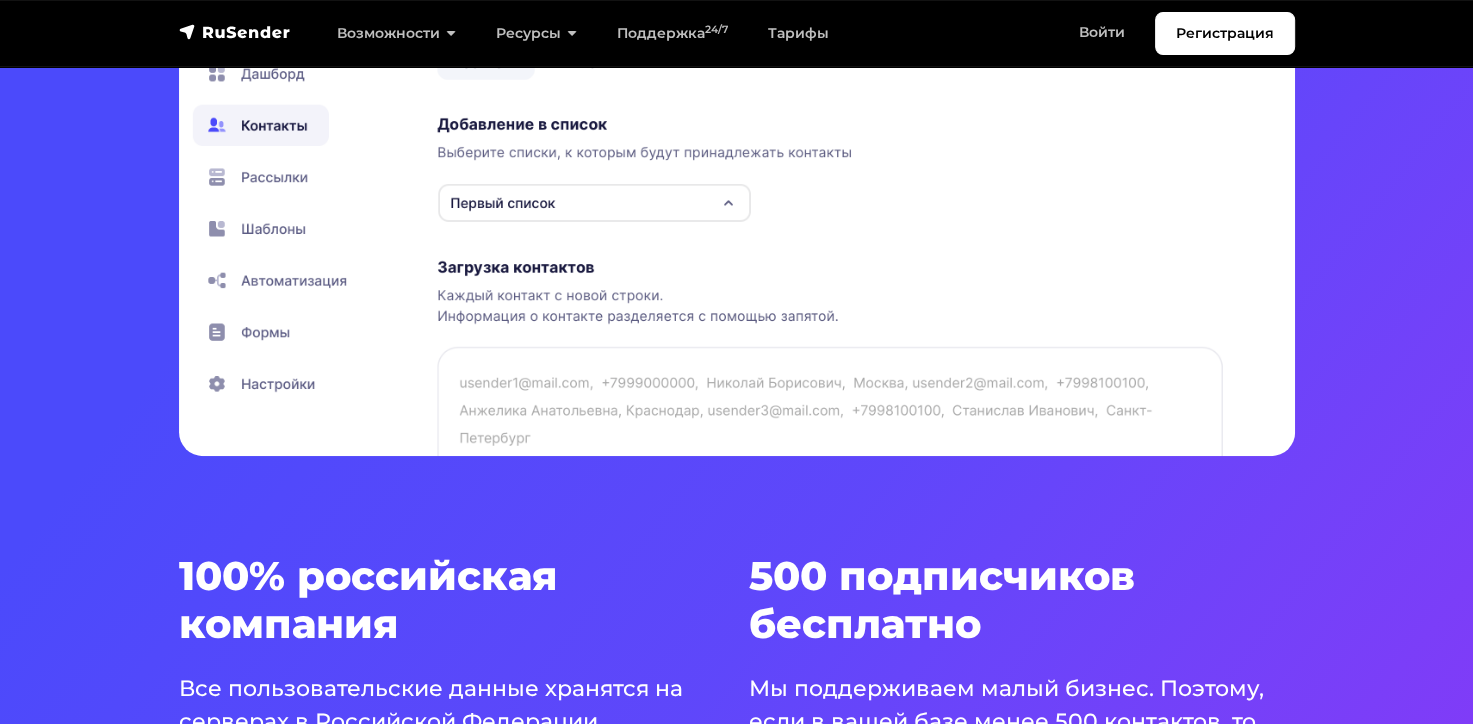 scroll, scrollTop: 0, scrollLeft: 0, axis: both 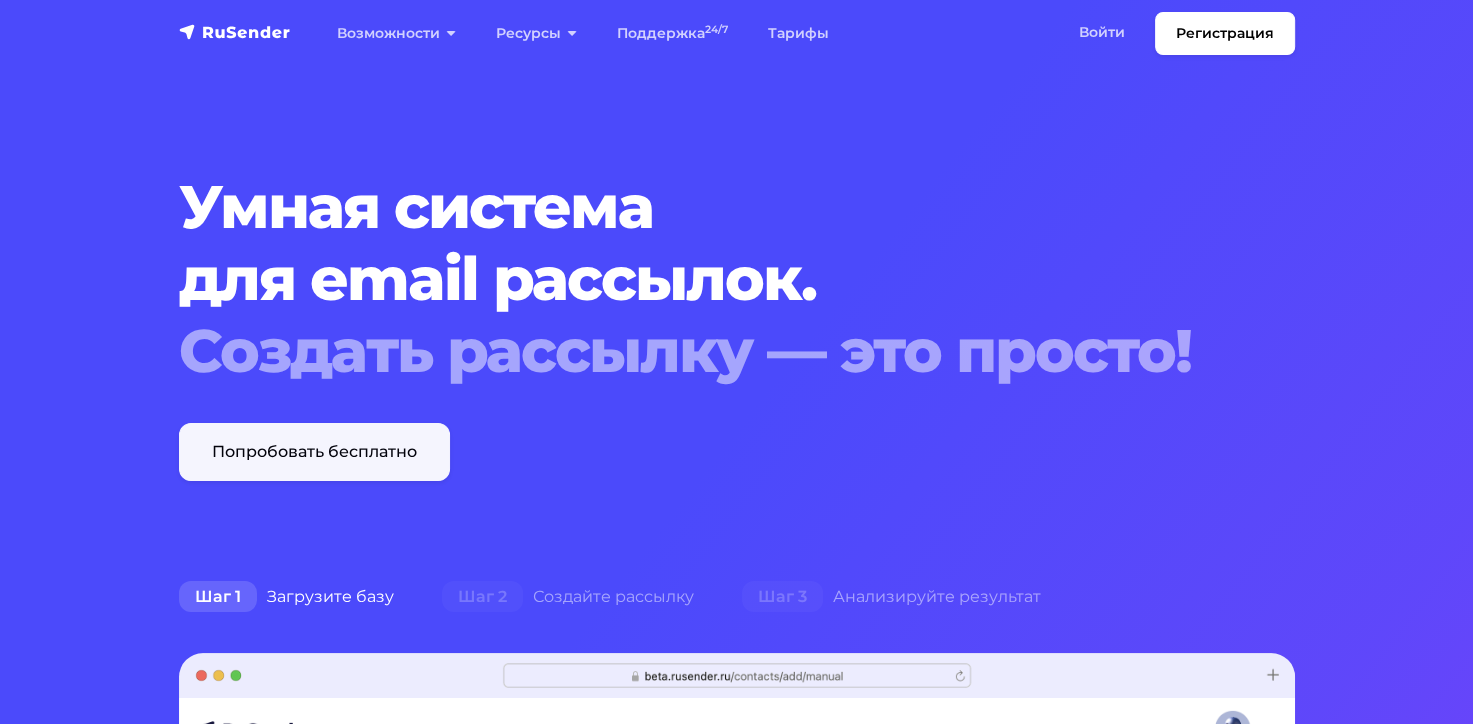 click on "Попробовать бесплатно" at bounding box center [314, 452] 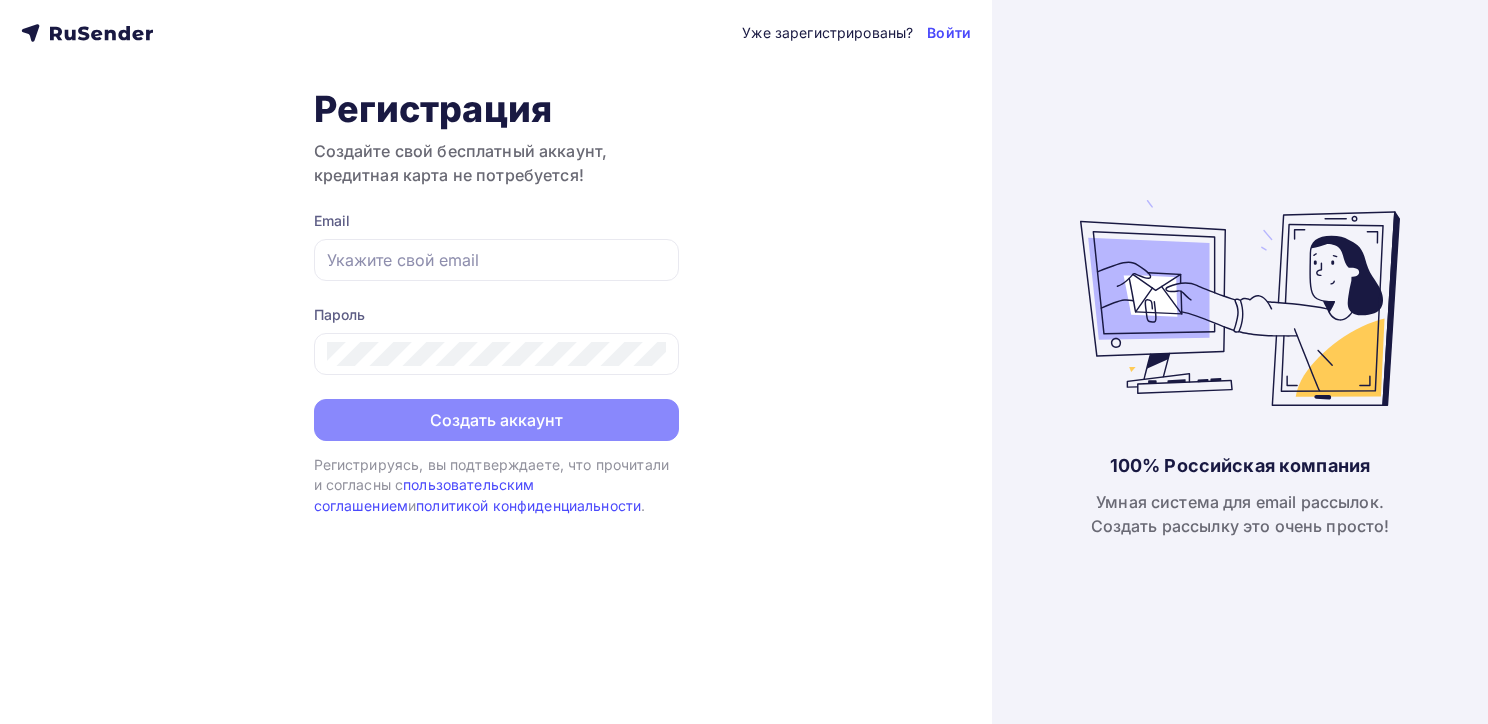 scroll, scrollTop: 0, scrollLeft: 0, axis: both 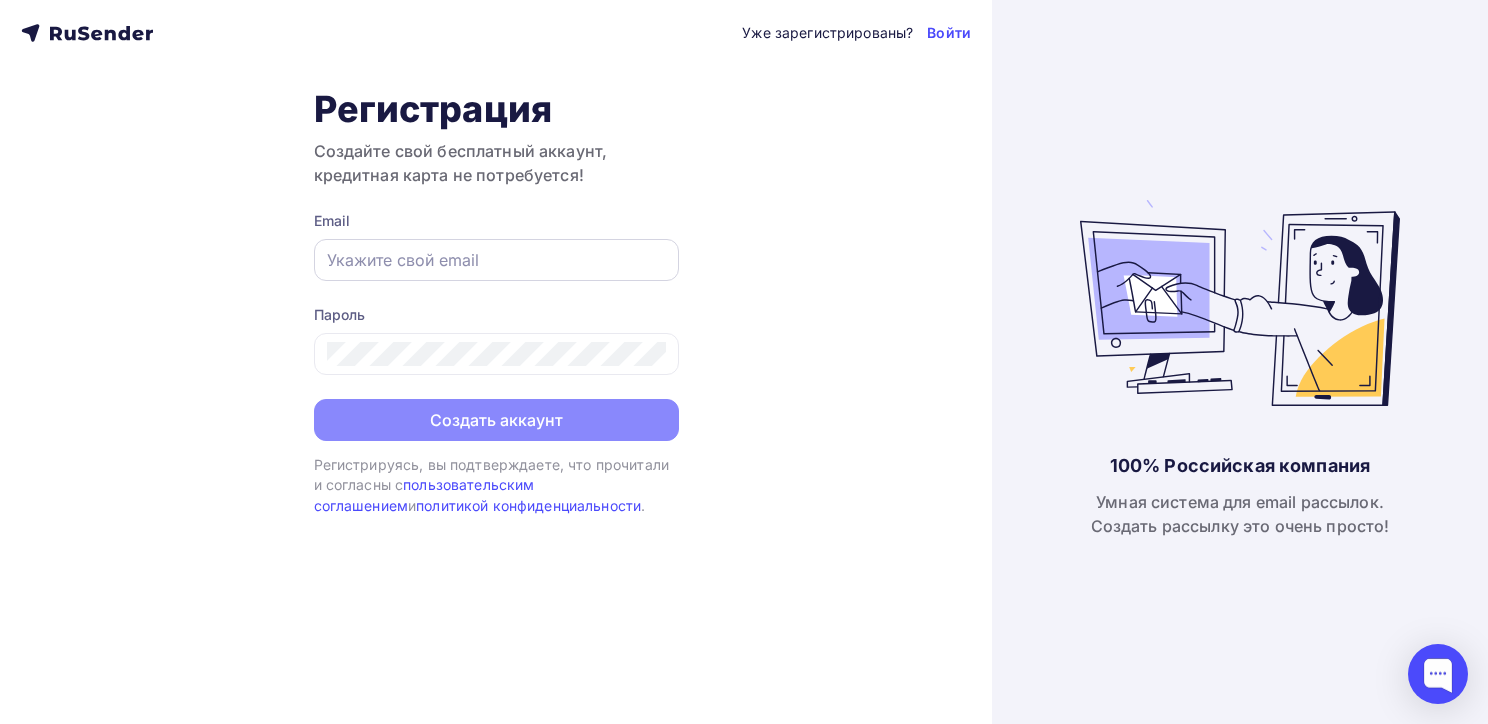 click at bounding box center [496, 260] 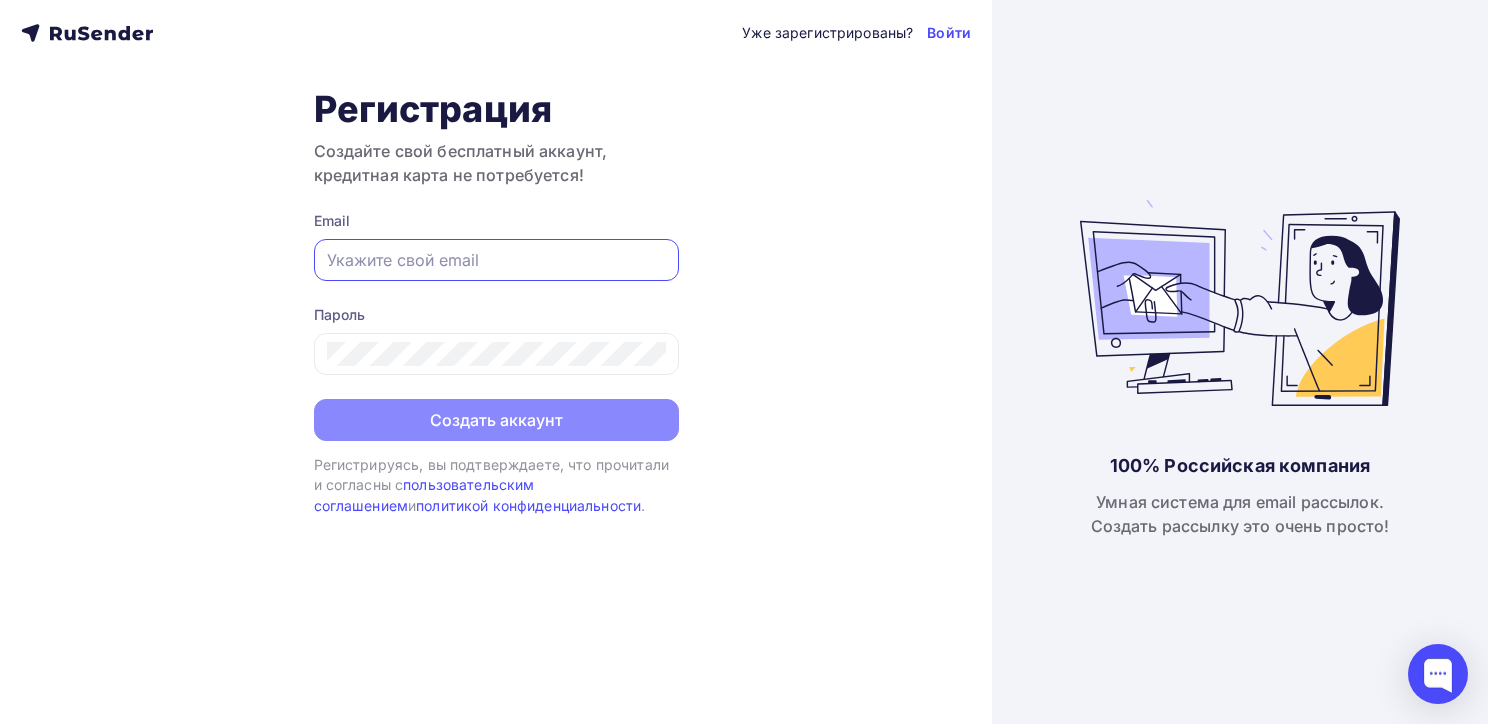 click at bounding box center (496, 260) 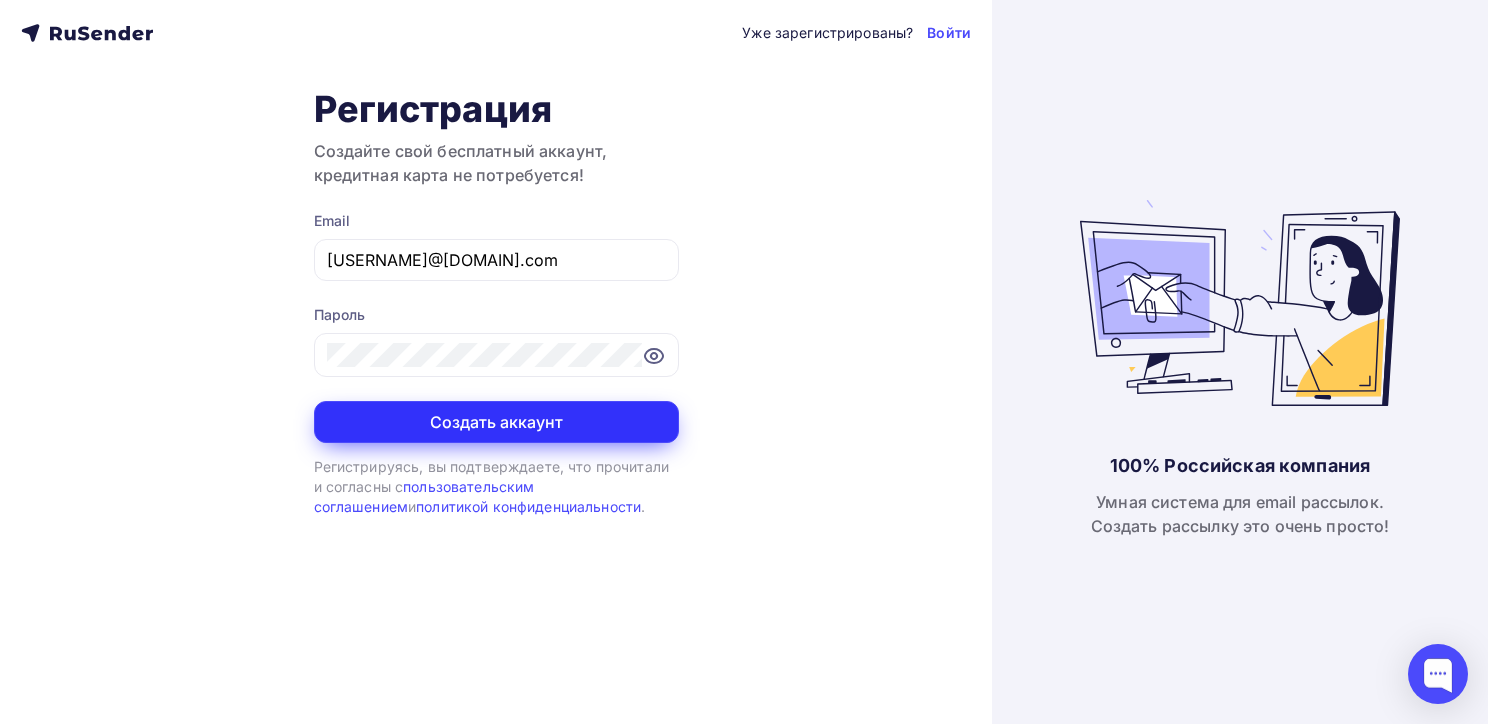 click on "Создать аккаунт" at bounding box center (496, 422) 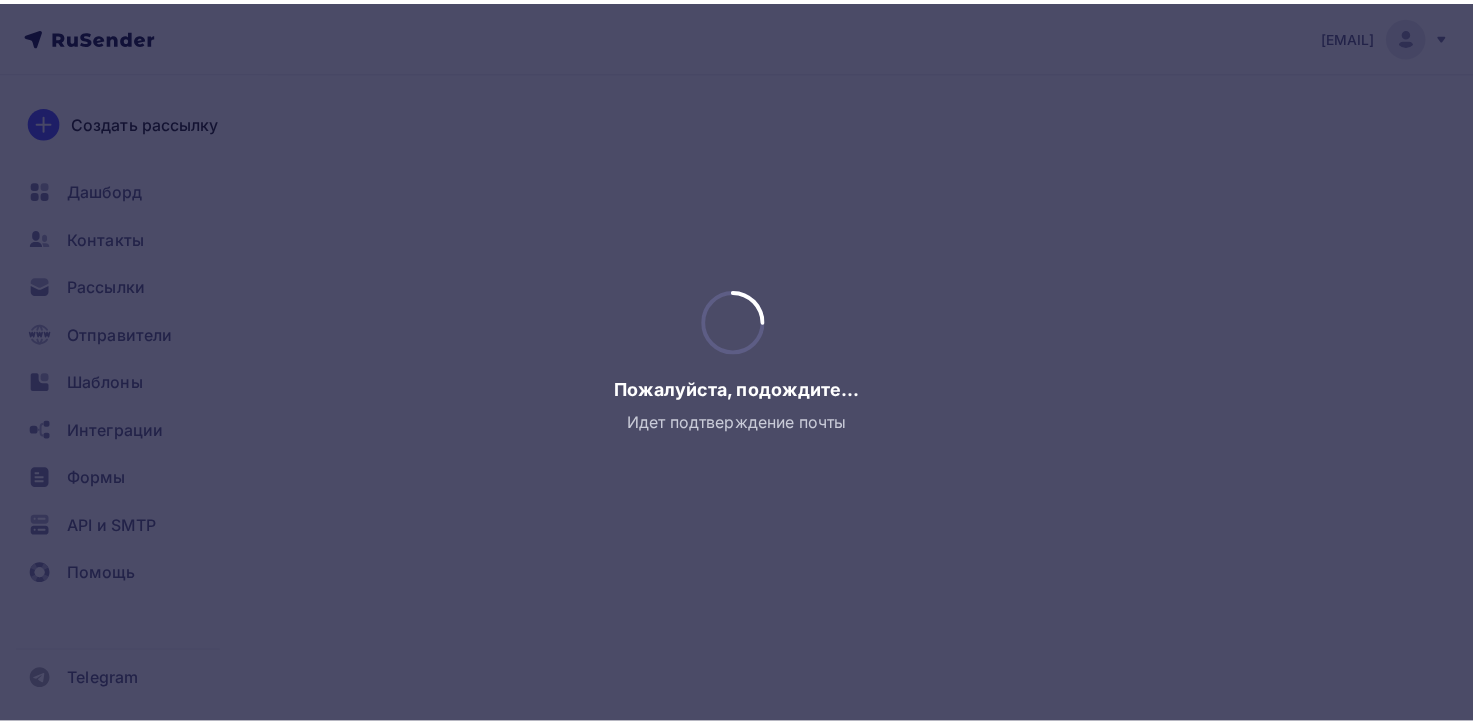 scroll, scrollTop: 0, scrollLeft: 0, axis: both 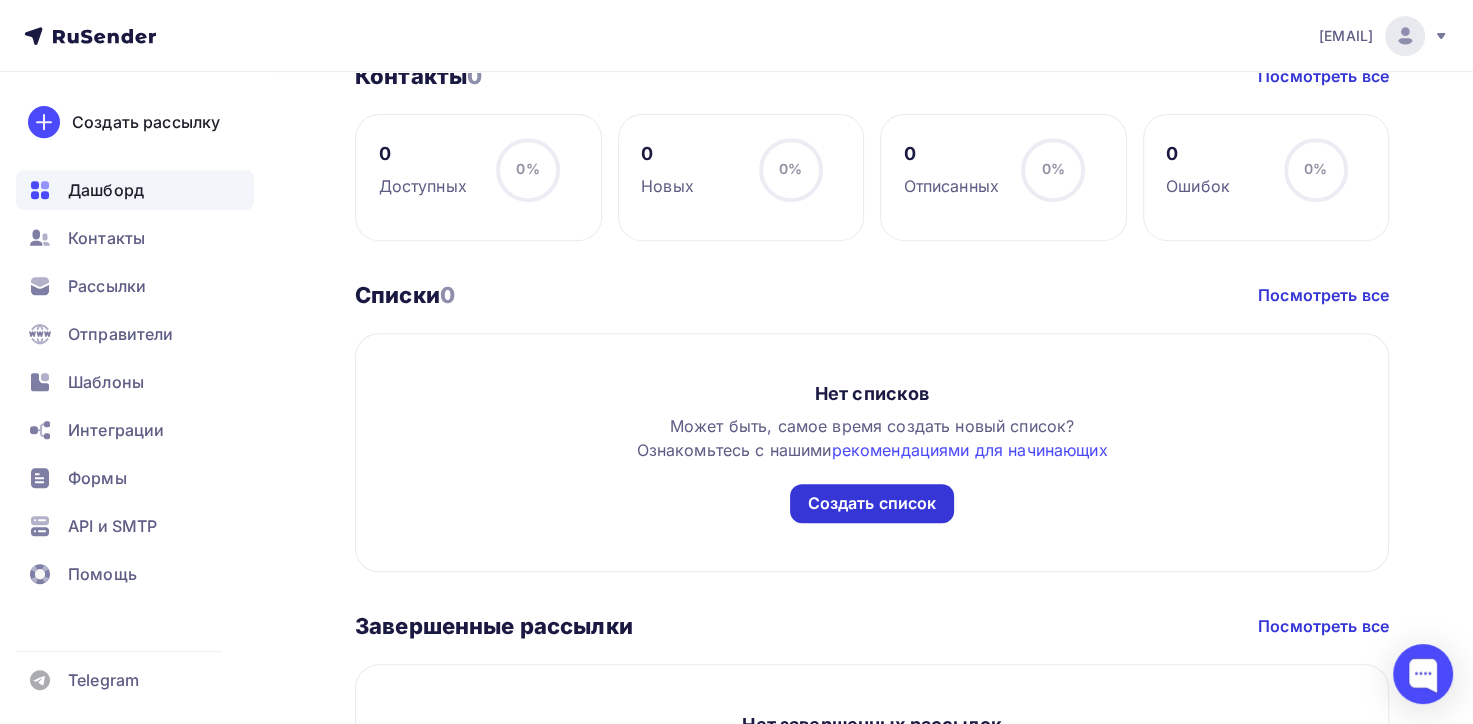 click on "Создать список" at bounding box center [872, 503] 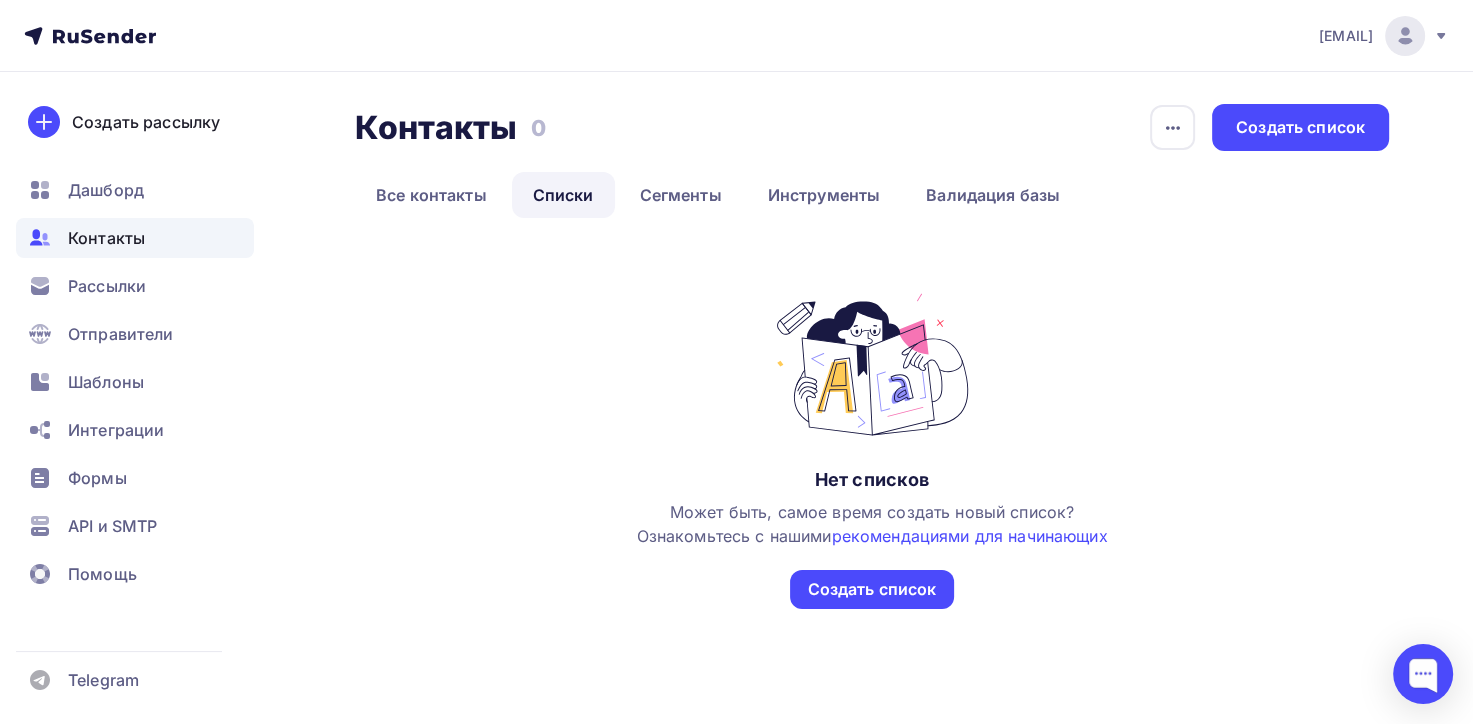 scroll, scrollTop: 0, scrollLeft: 0, axis: both 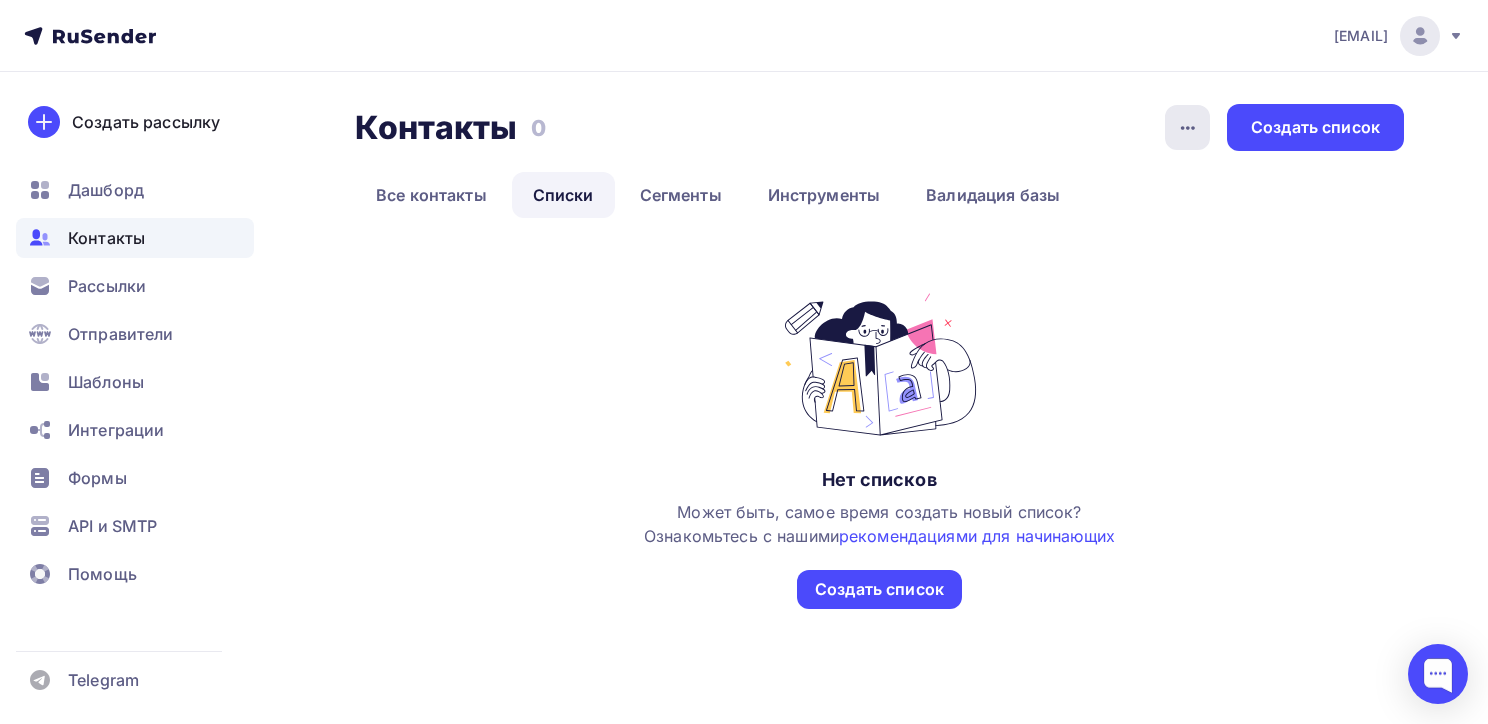 click 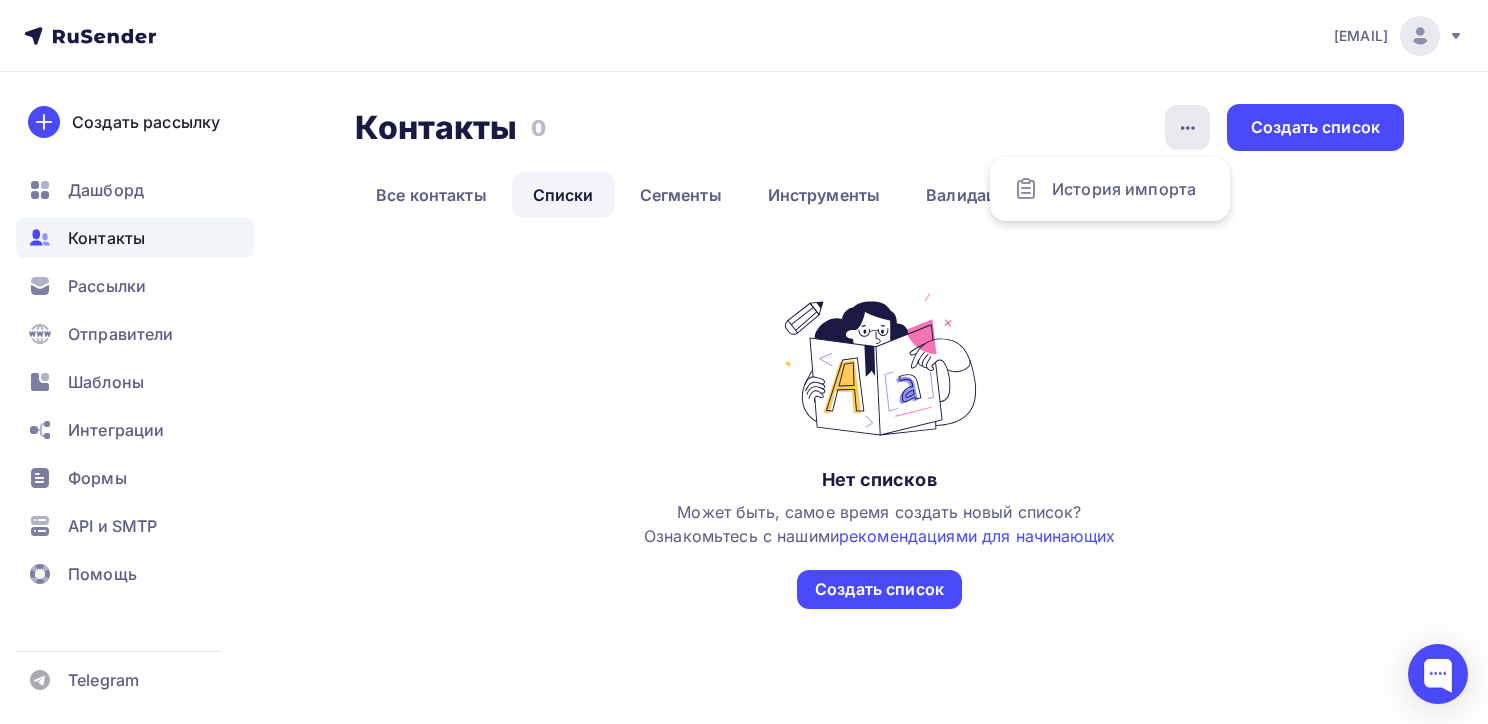 click 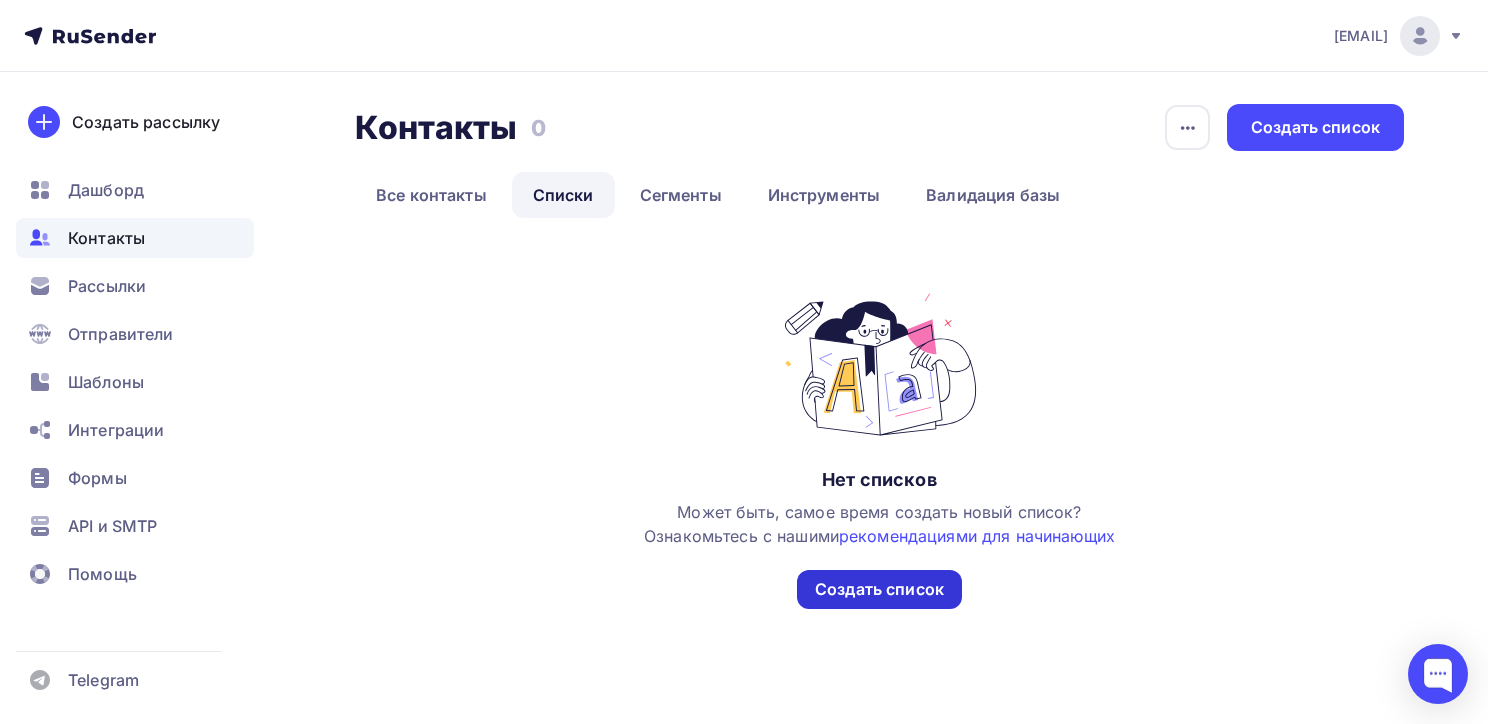 click on "Создать список" at bounding box center [879, 589] 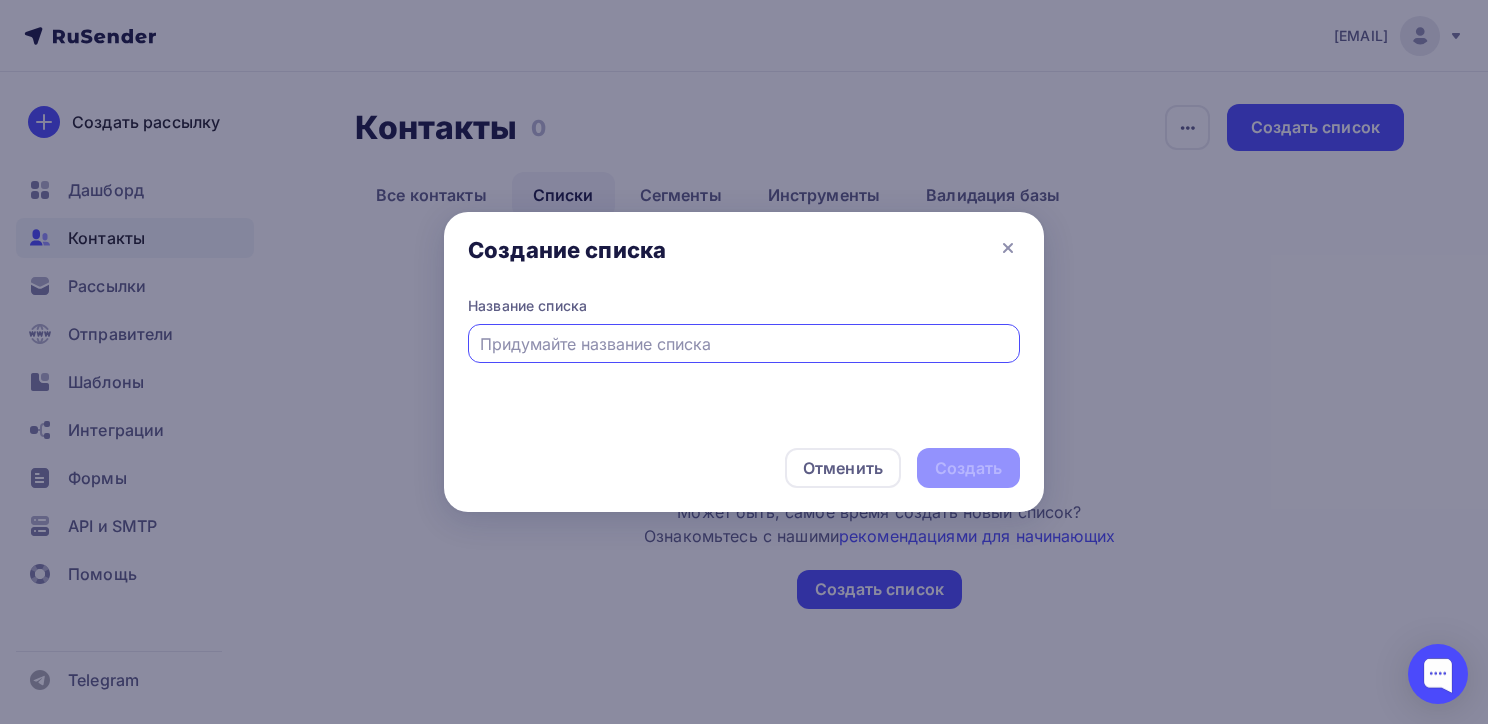 click at bounding box center (744, 344) 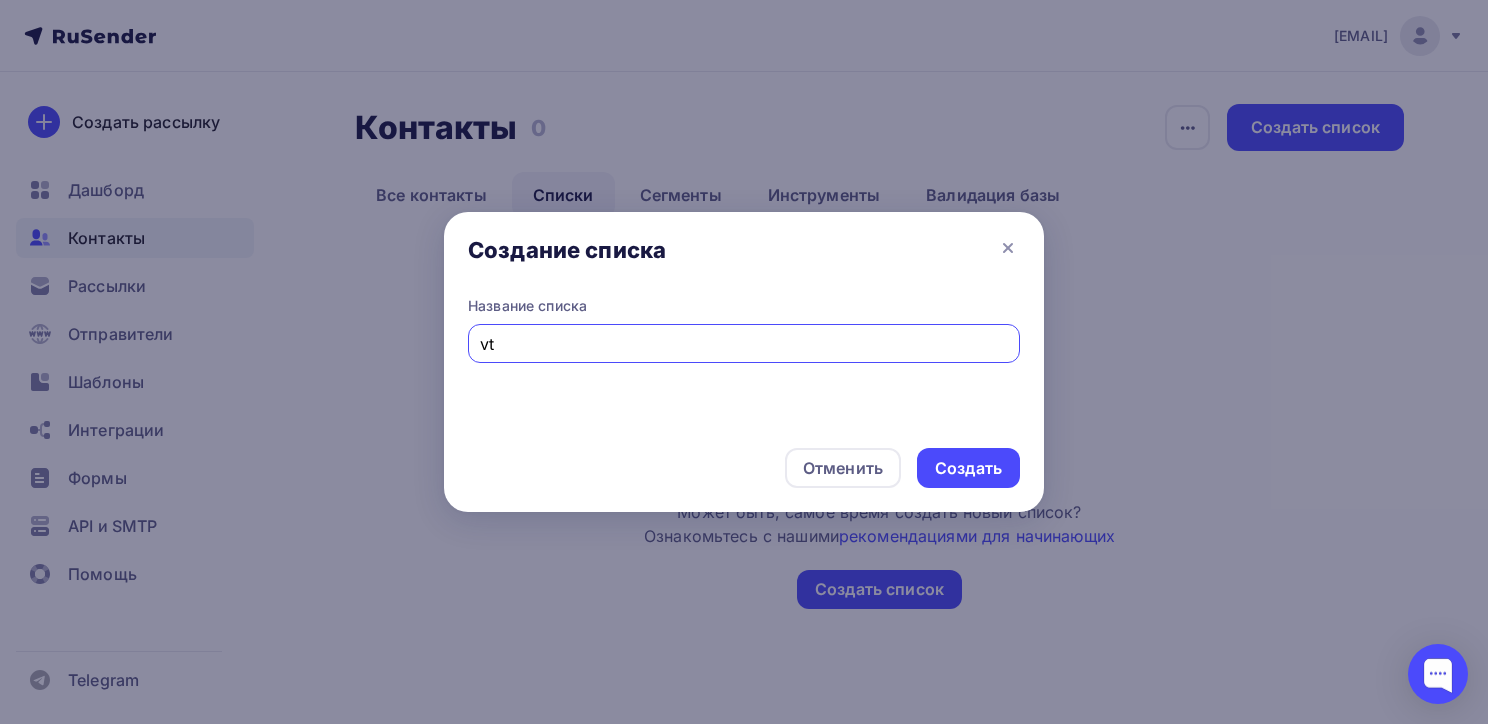 type on "v" 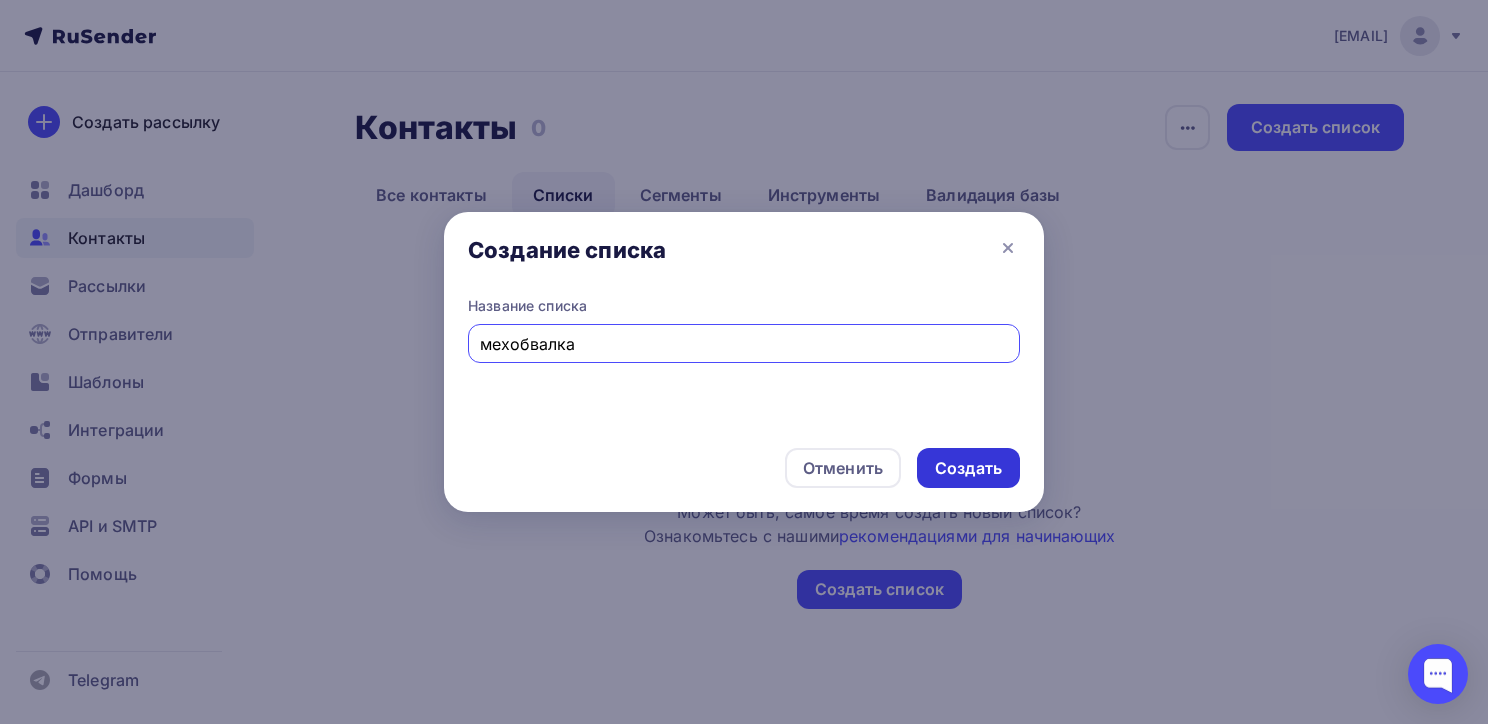 type on "мехобвалка" 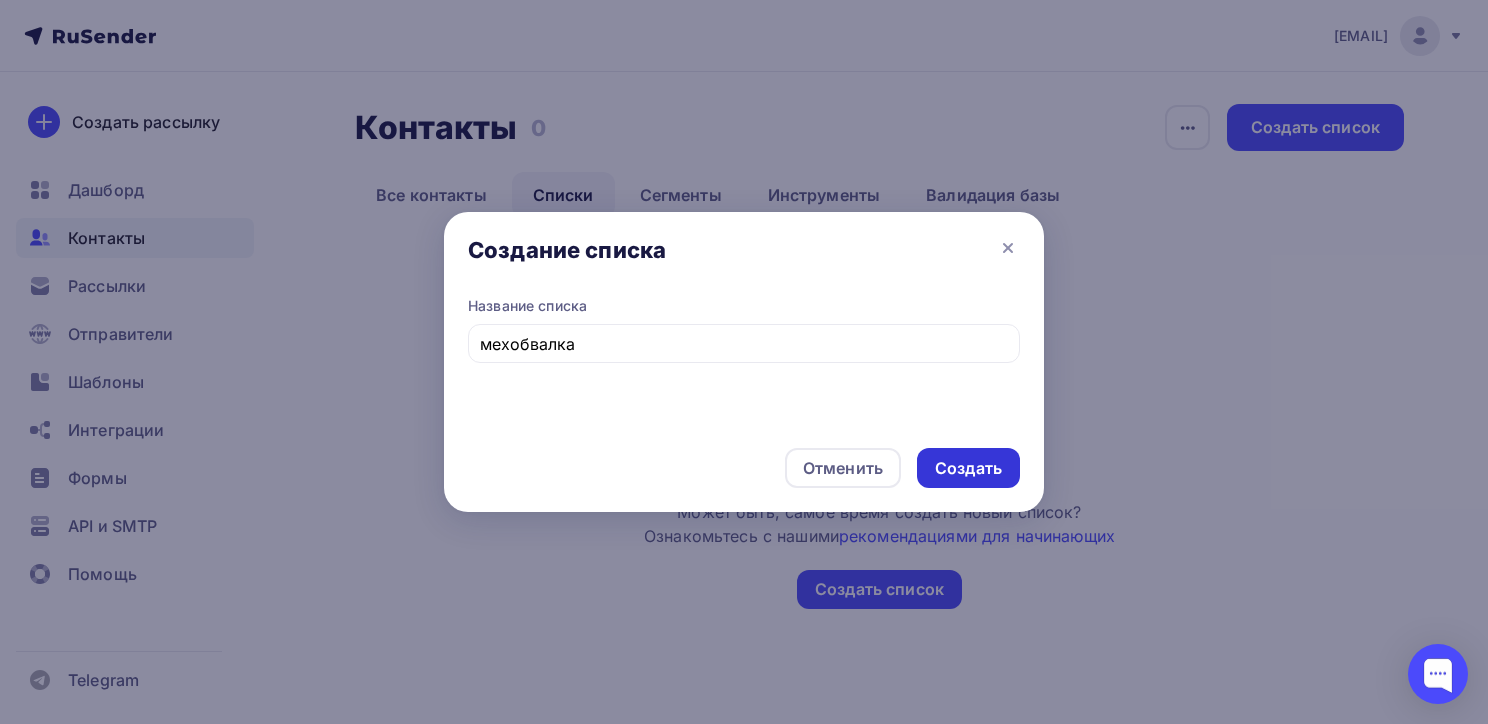 click on "Создать" at bounding box center [968, 468] 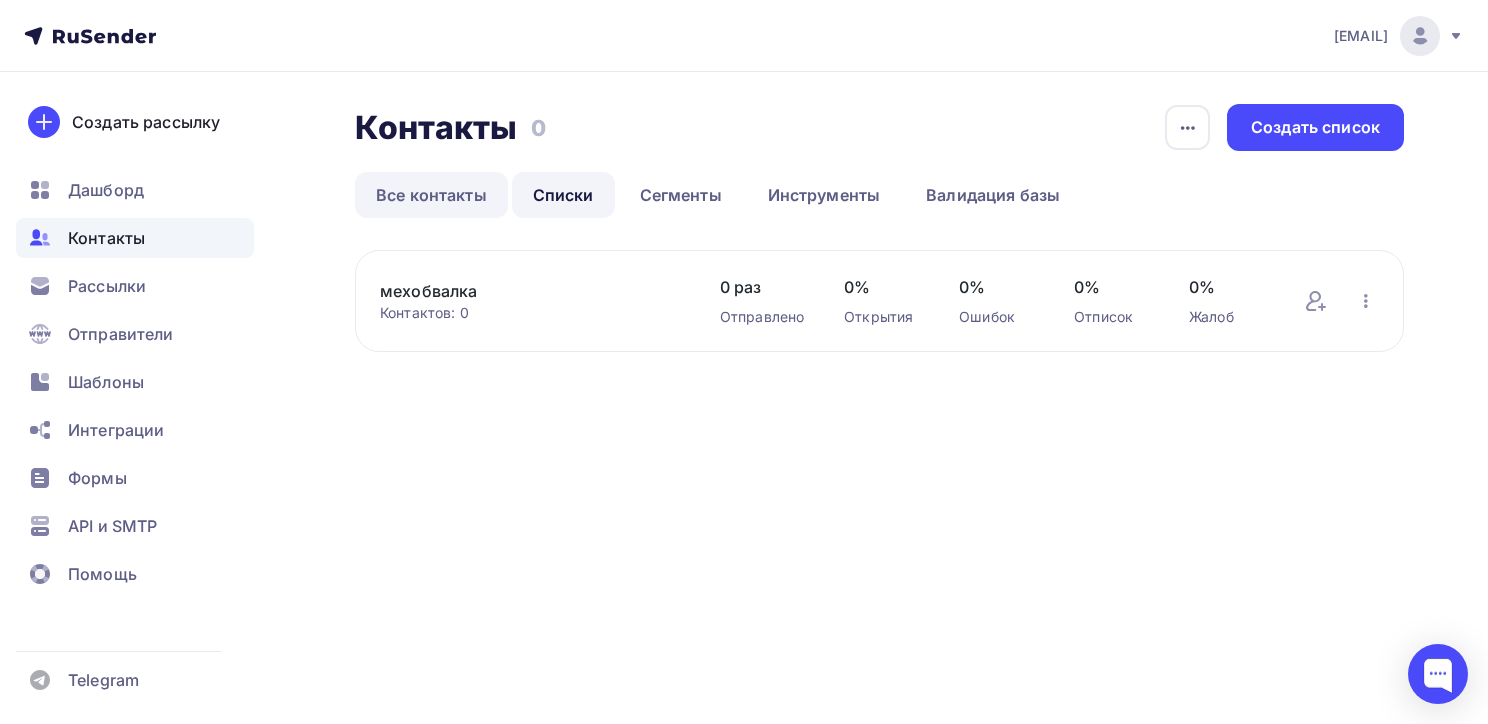 click on "Все контакты" at bounding box center [431, 195] 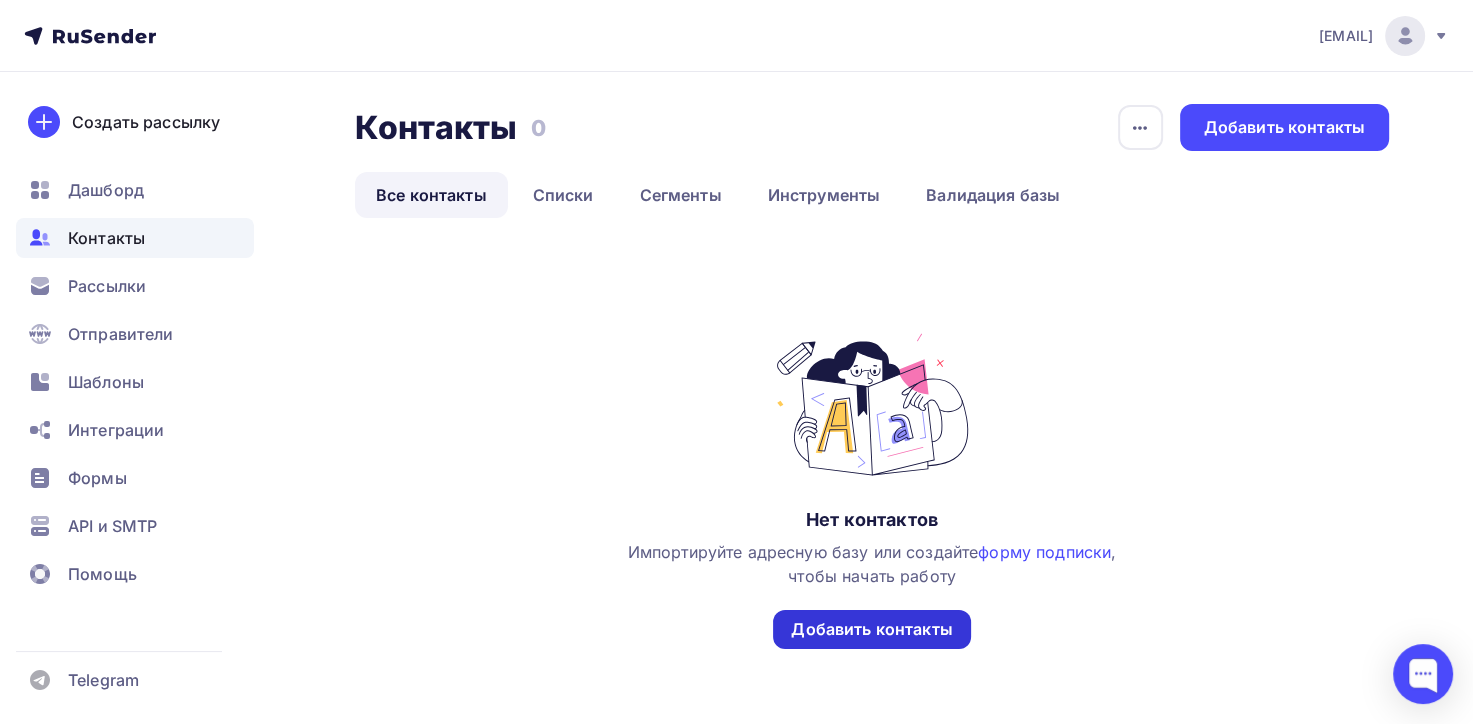 click on "Добавить контакты" at bounding box center (871, 629) 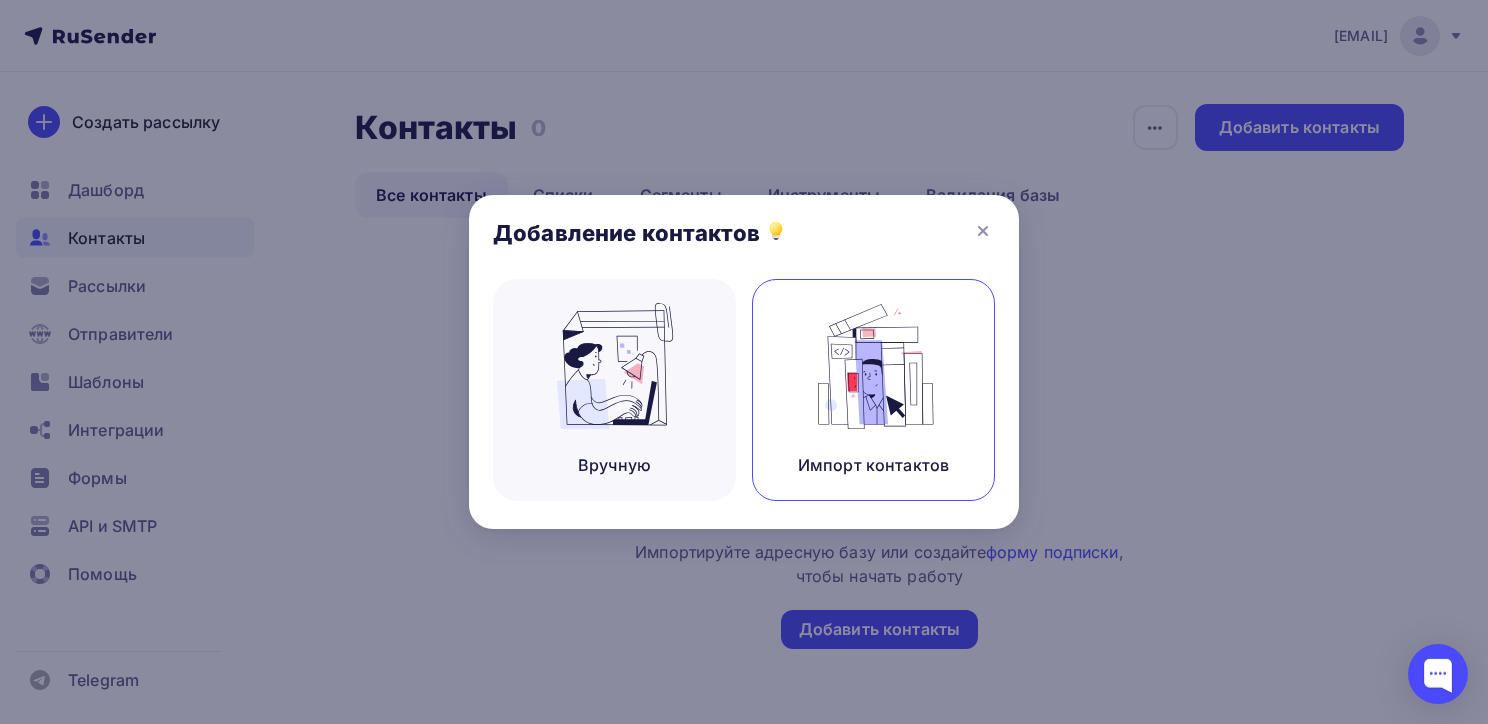click on "Импорт контактов" at bounding box center (873, 465) 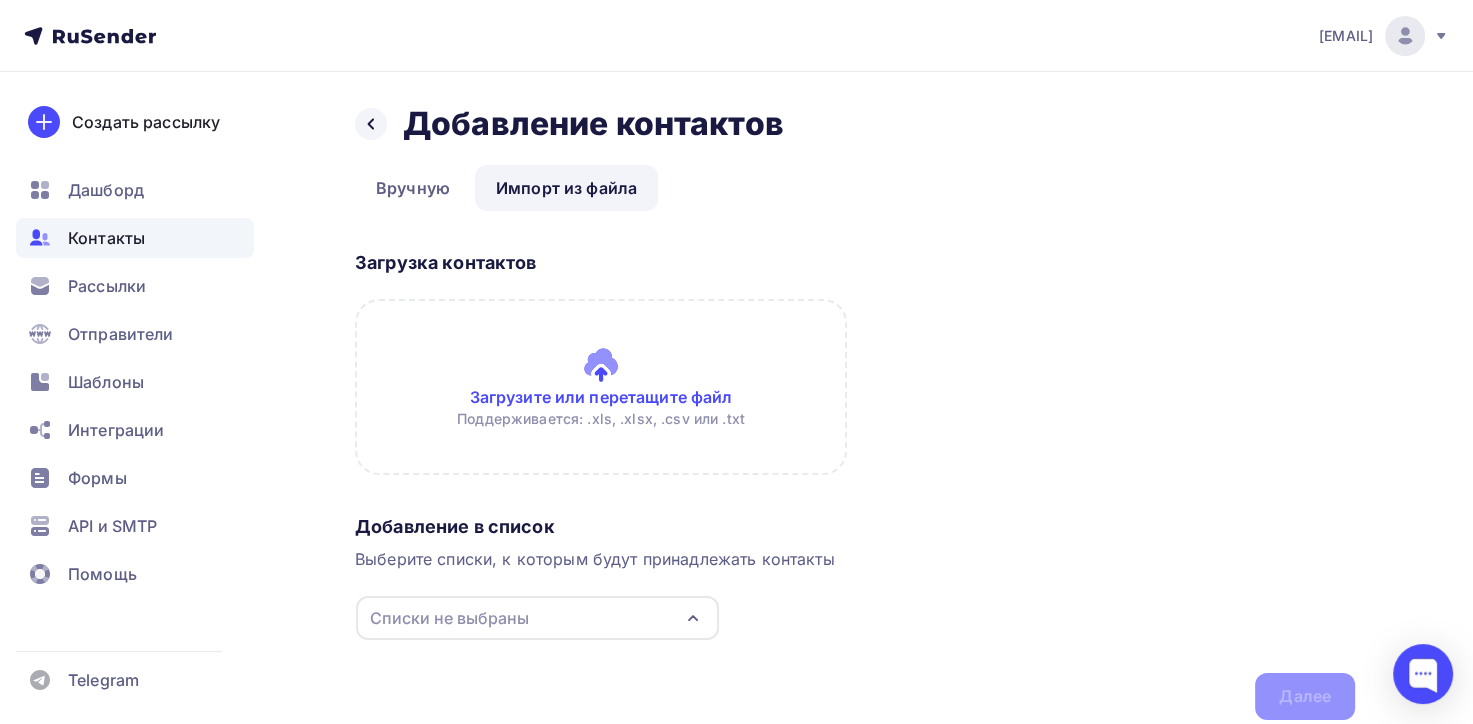 click at bounding box center (601, 387) 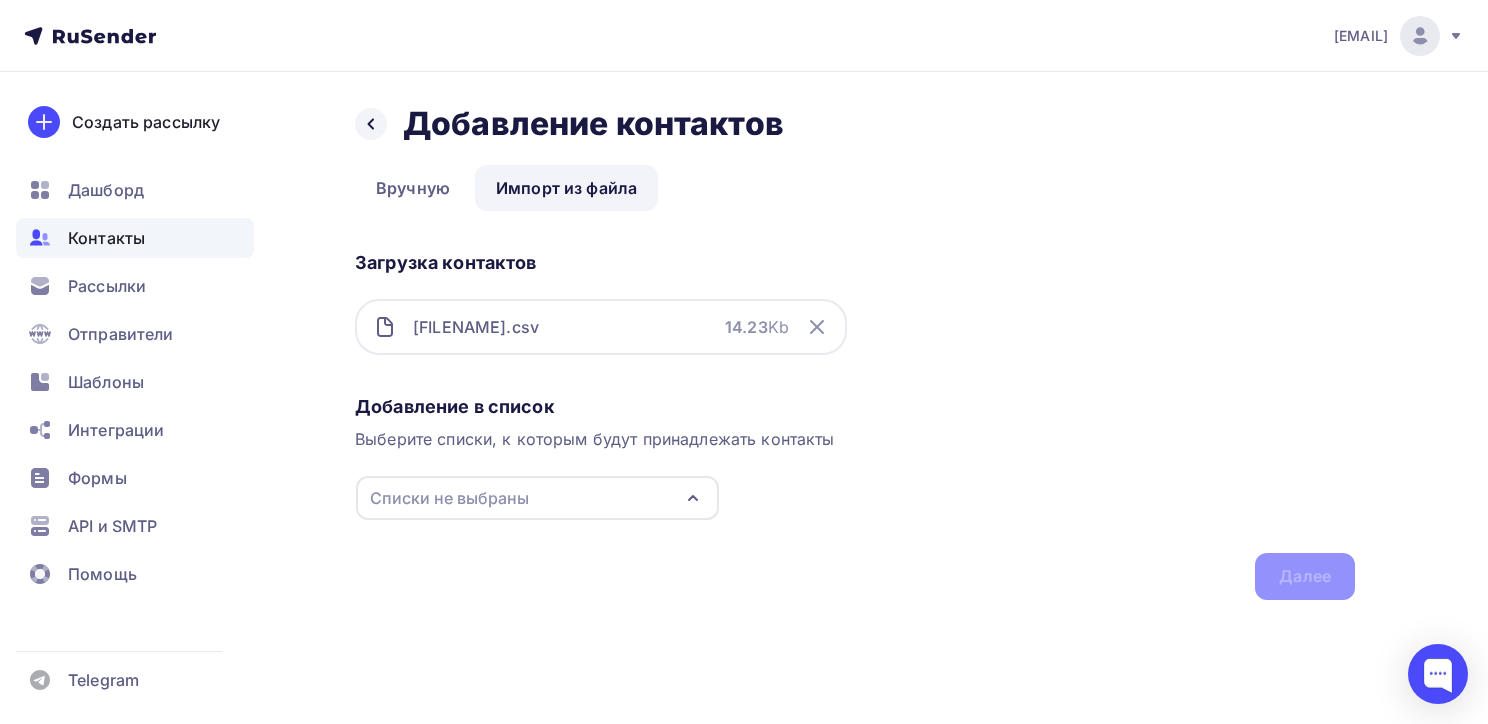 click 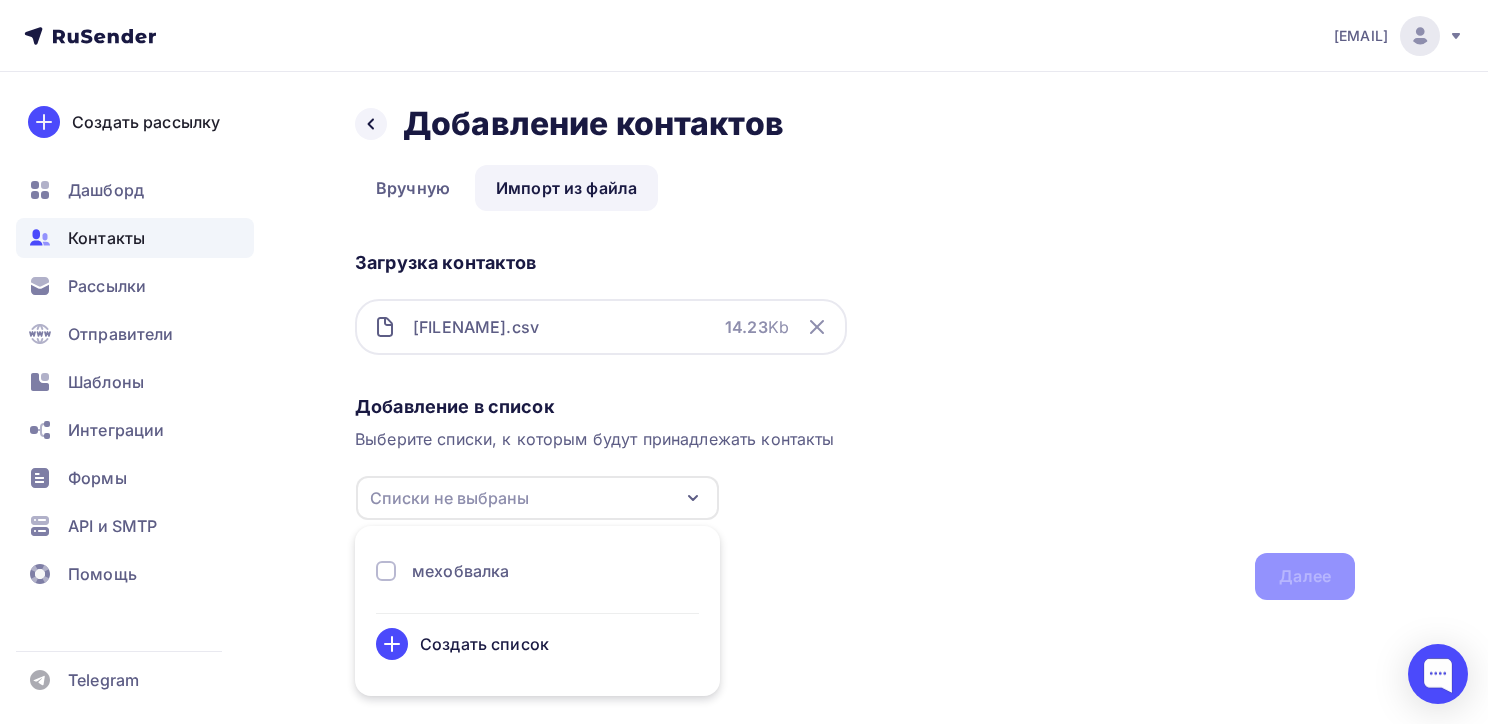 click on "мехобвалка" at bounding box center [460, 571] 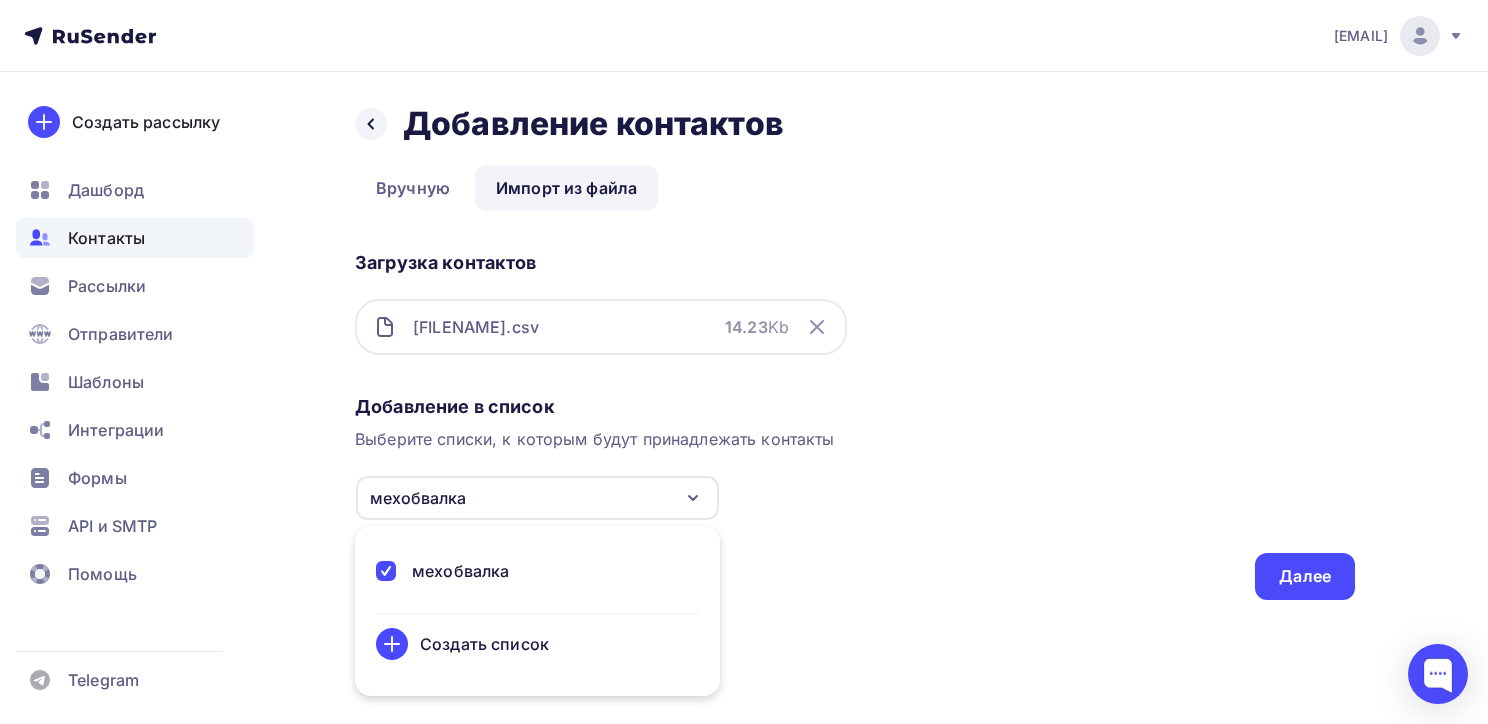 click on "Добавление в список
Выберите списки, к которым будут принадлежать контакты
мехобвалка
мехобвалка
Создать список
Для добавления контактов необходимо  создать список     Далее" at bounding box center (855, 493) 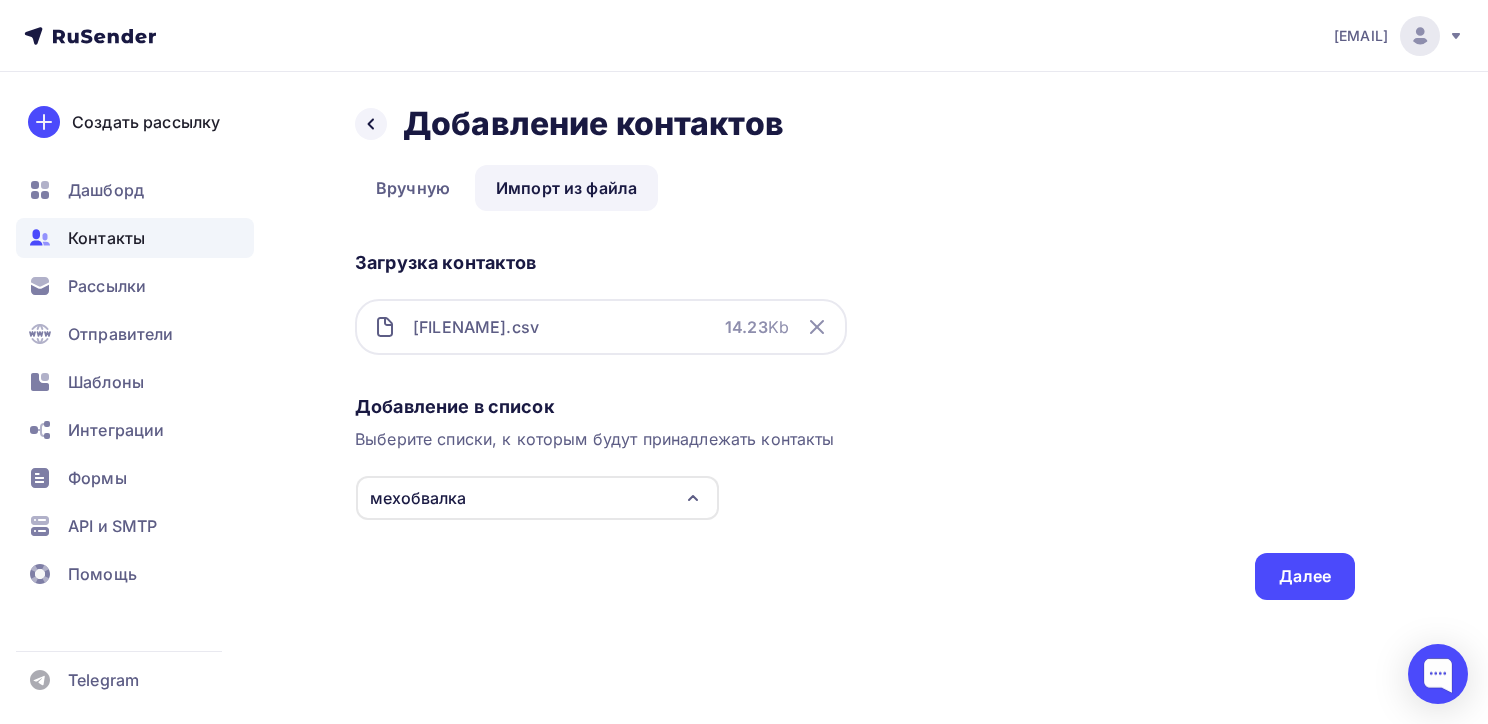 click on "Импорт из файла" at bounding box center (566, 188) 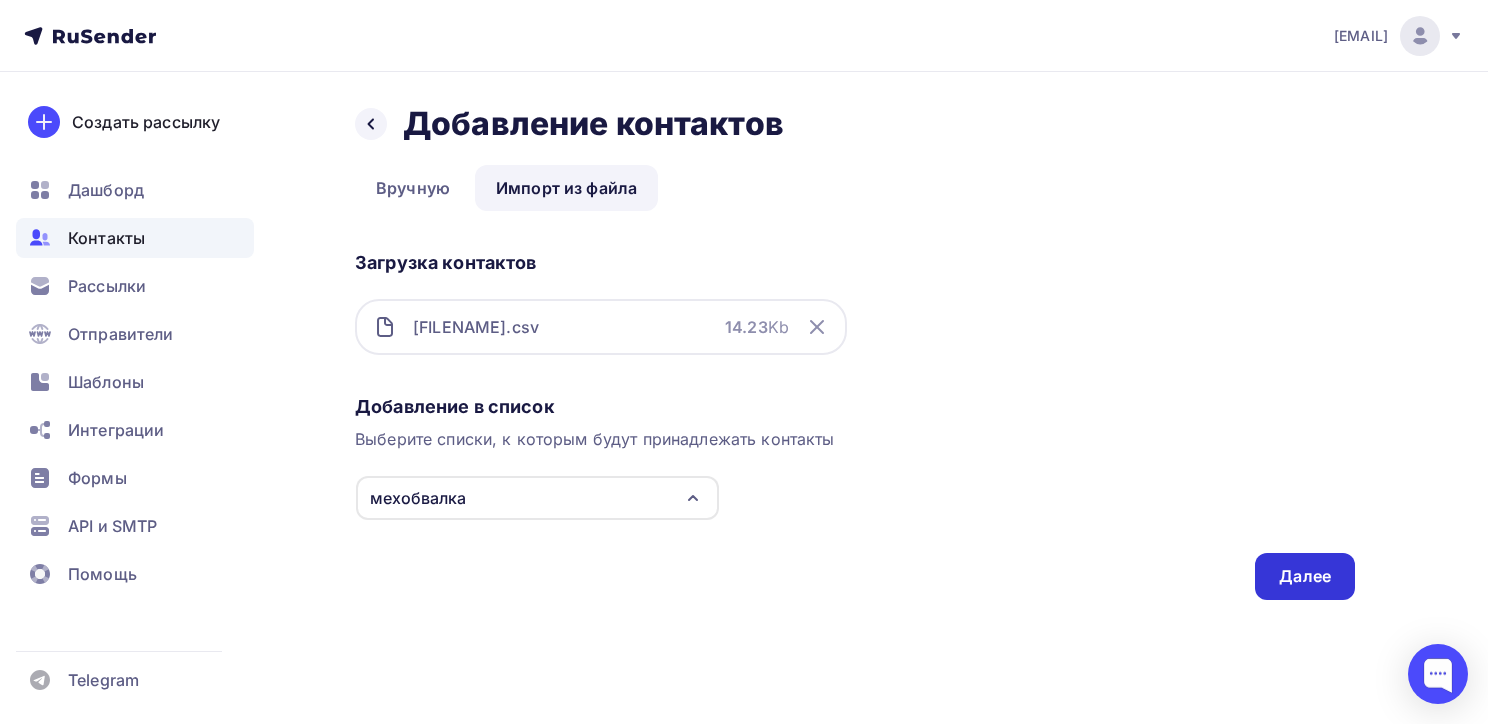 click on "Далее" at bounding box center (1305, 576) 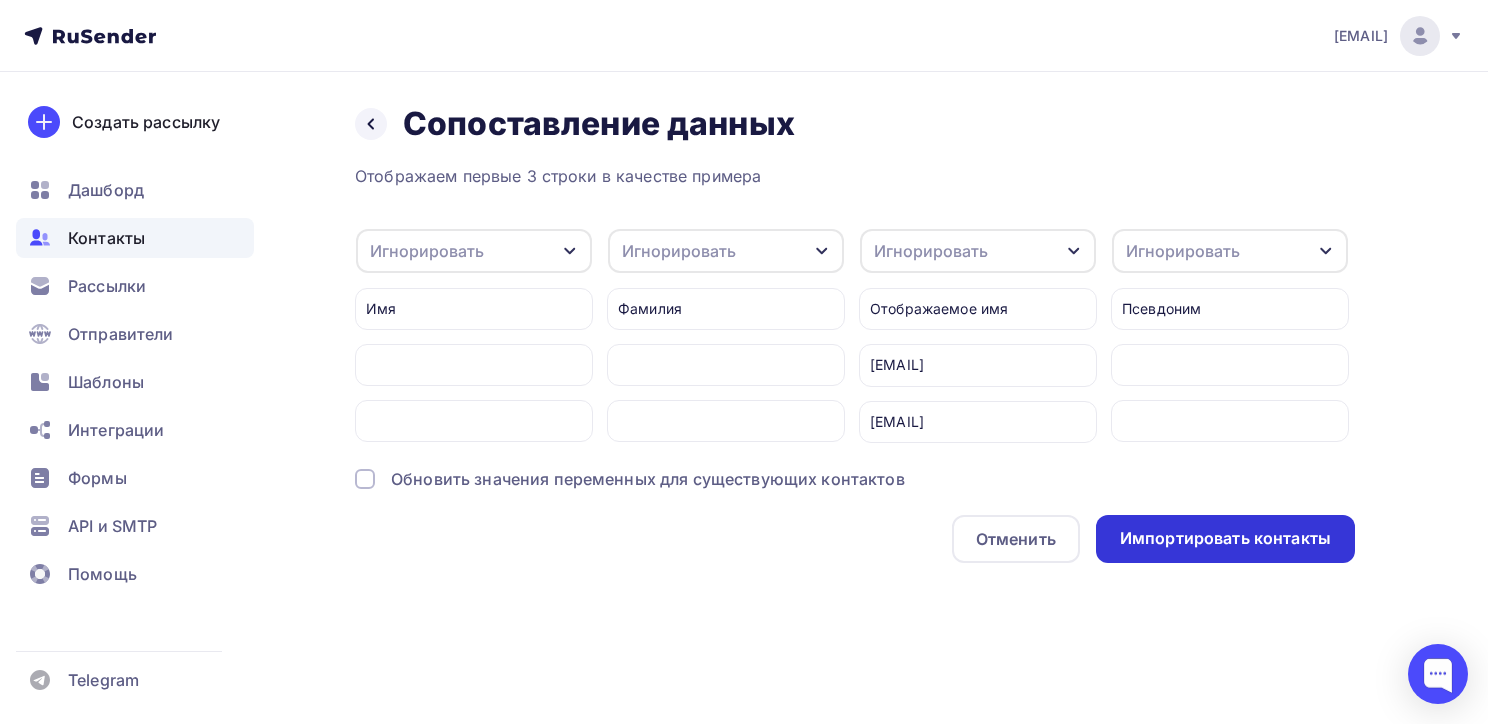 click on "Импортировать контакты" at bounding box center (1225, 538) 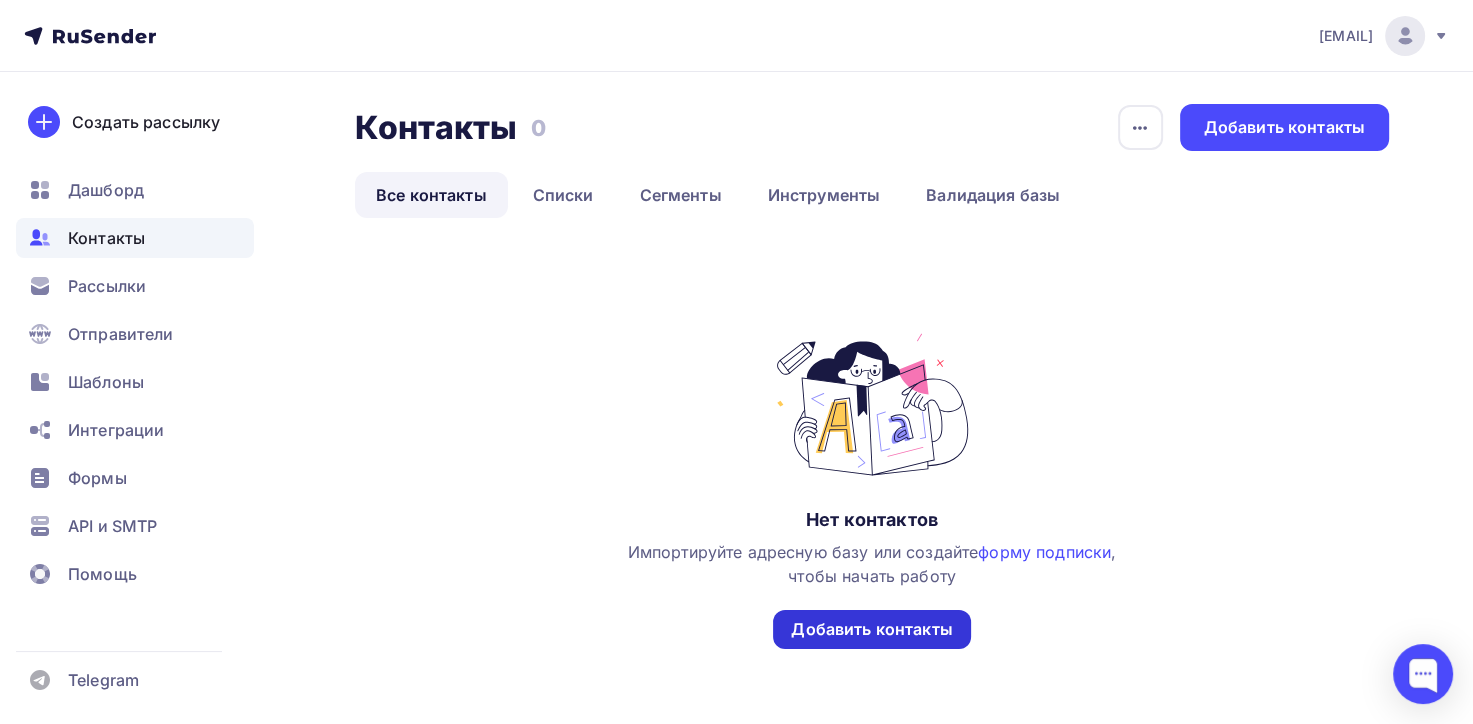 click on "Добавить контакты" at bounding box center [871, 629] 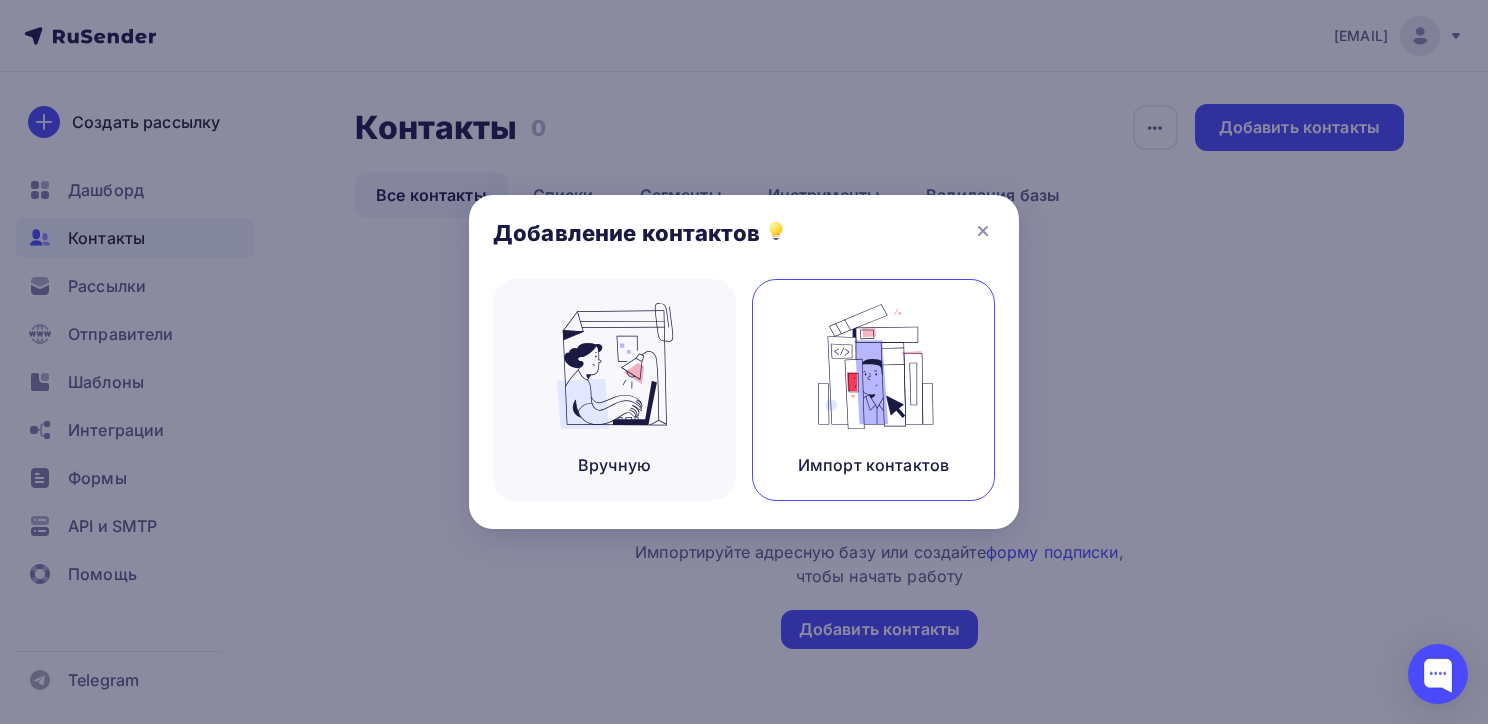 click on "Импорт контактов" at bounding box center (873, 465) 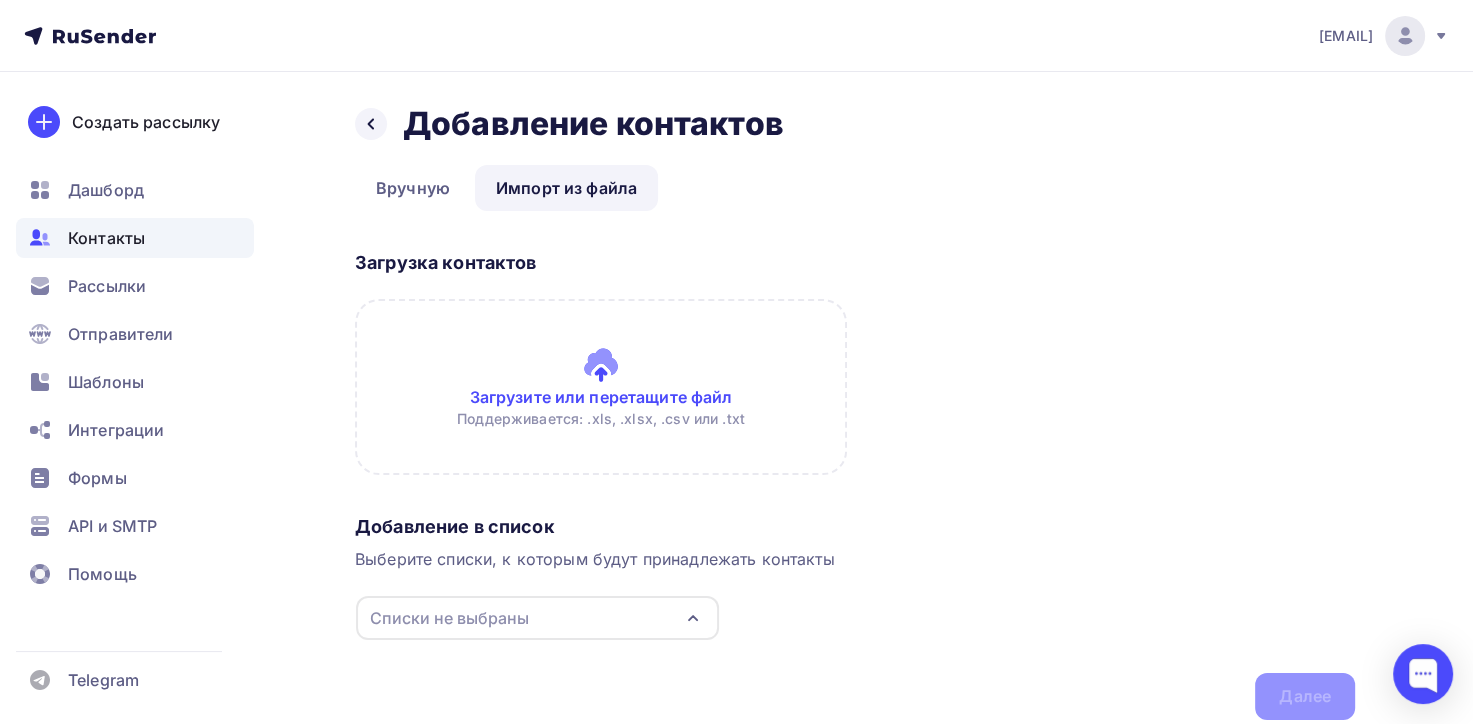 click 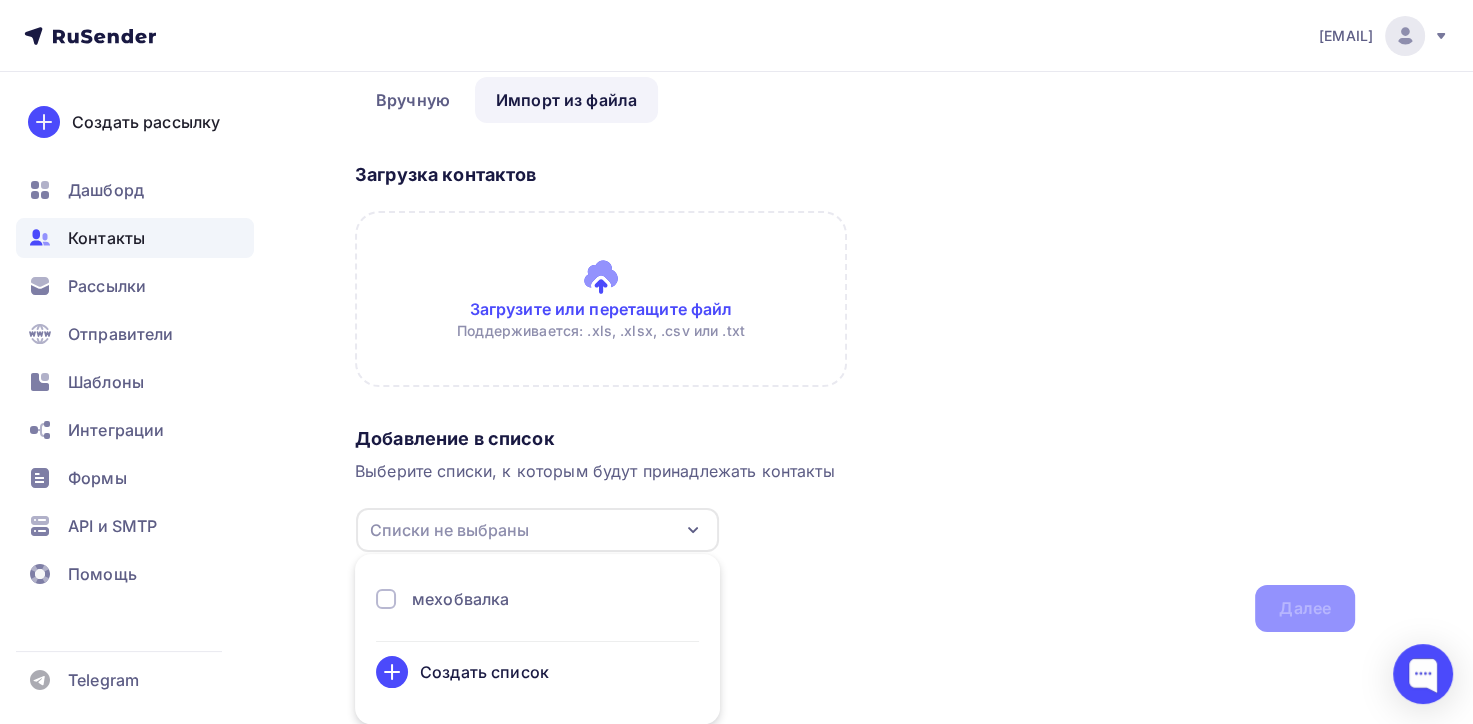 click on "Создать список" at bounding box center (484, 672) 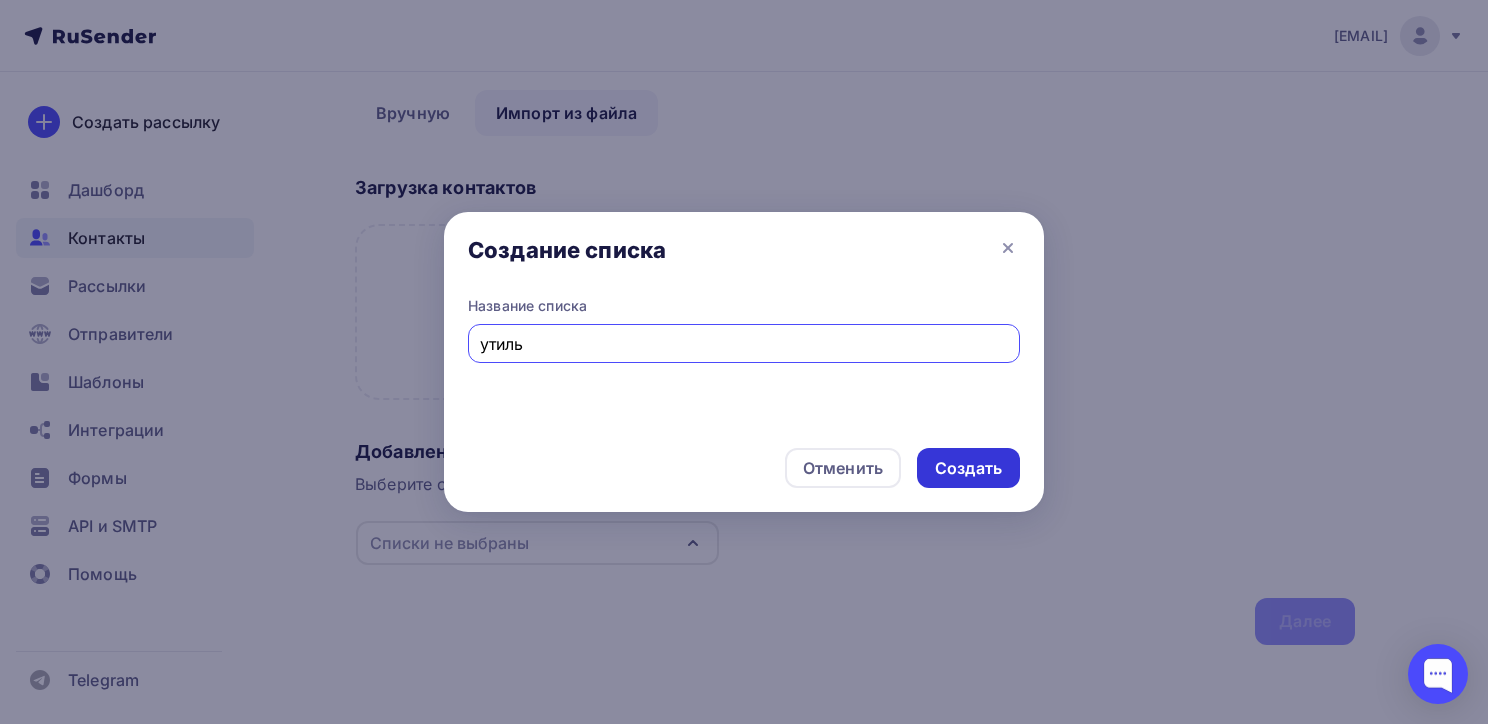 type on "утиль" 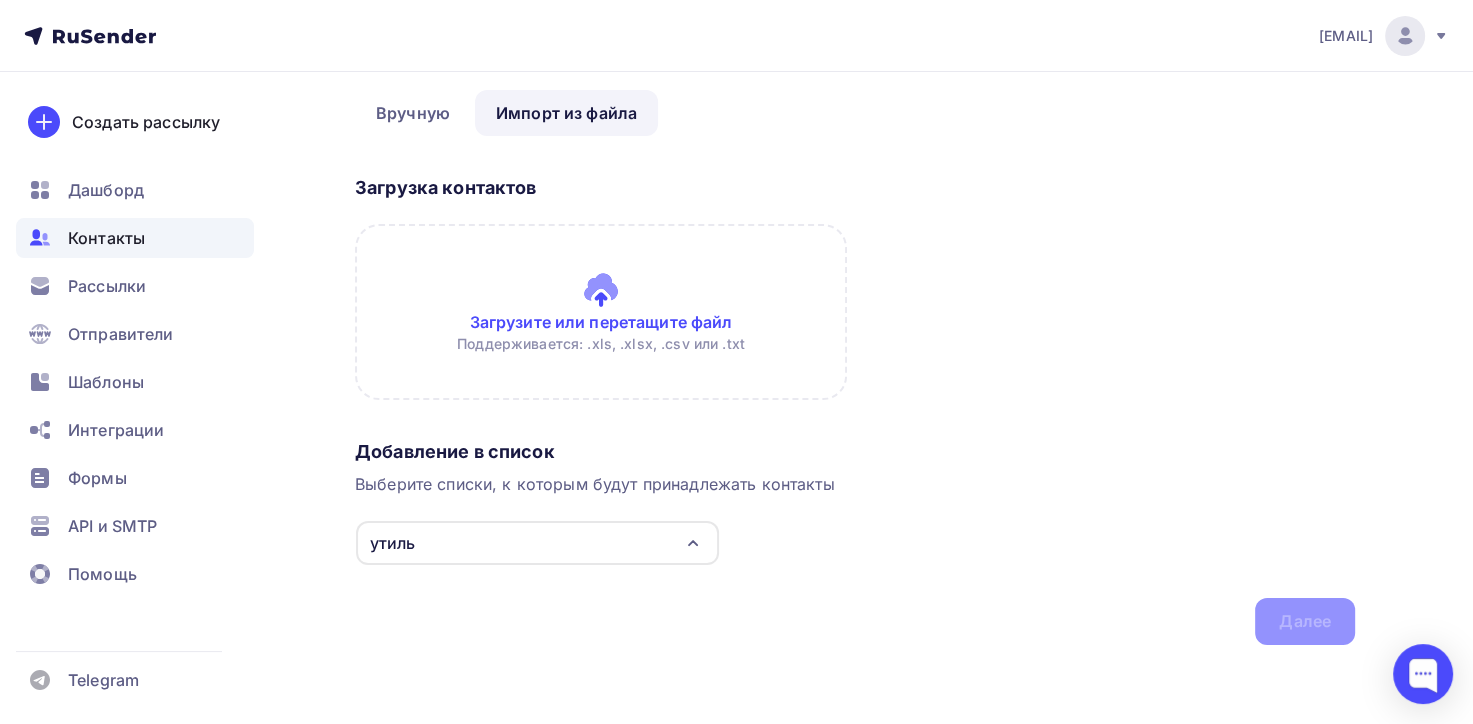 click at bounding box center [601, 312] 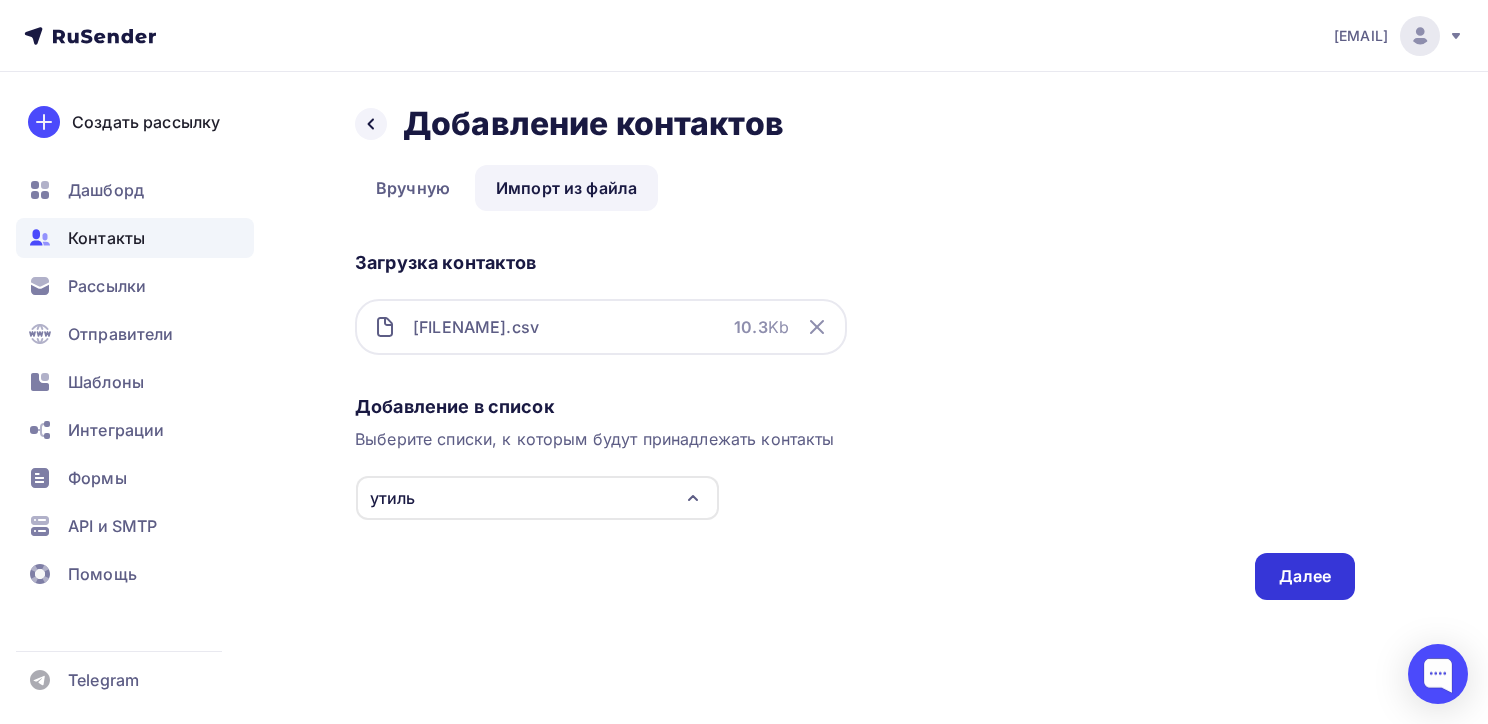 click on "Далее" at bounding box center [1305, 576] 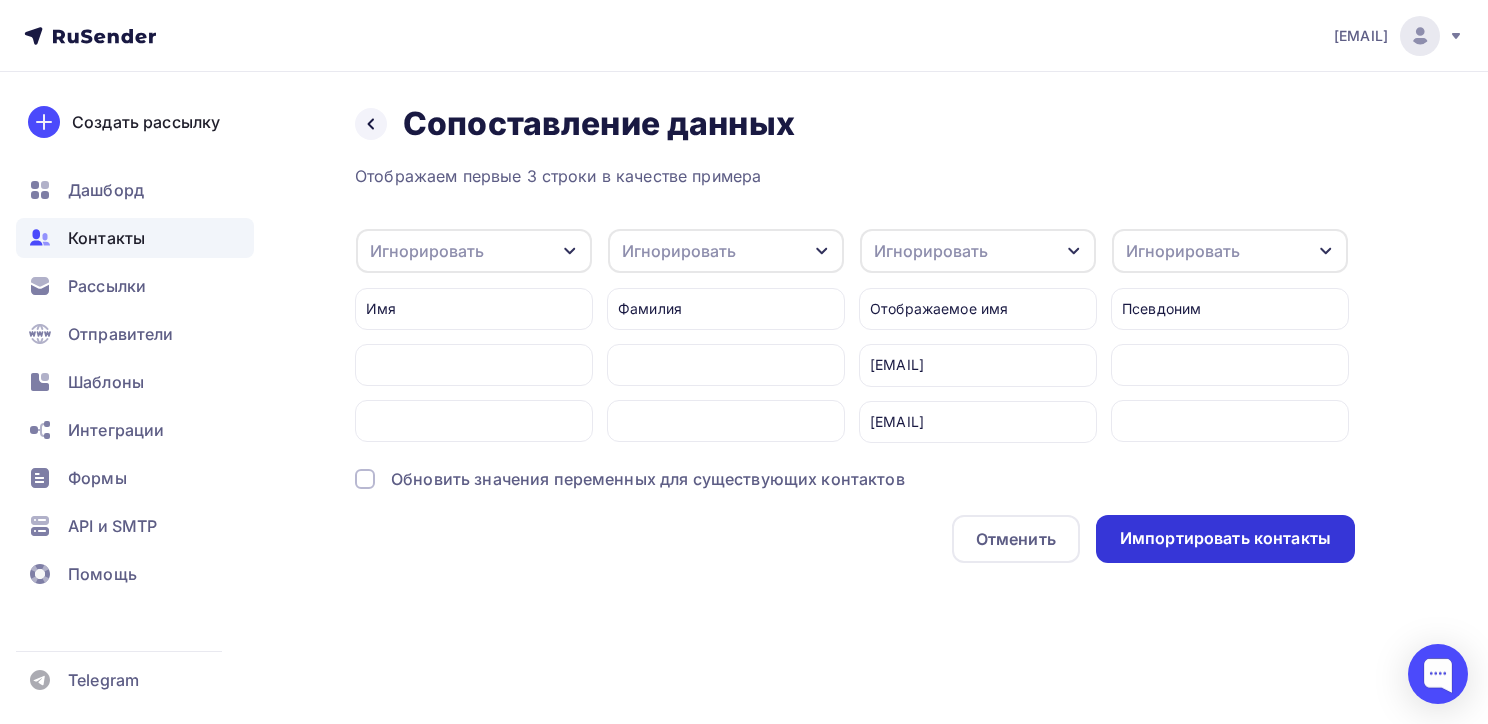 click on "Импортировать контакты" at bounding box center (1225, 538) 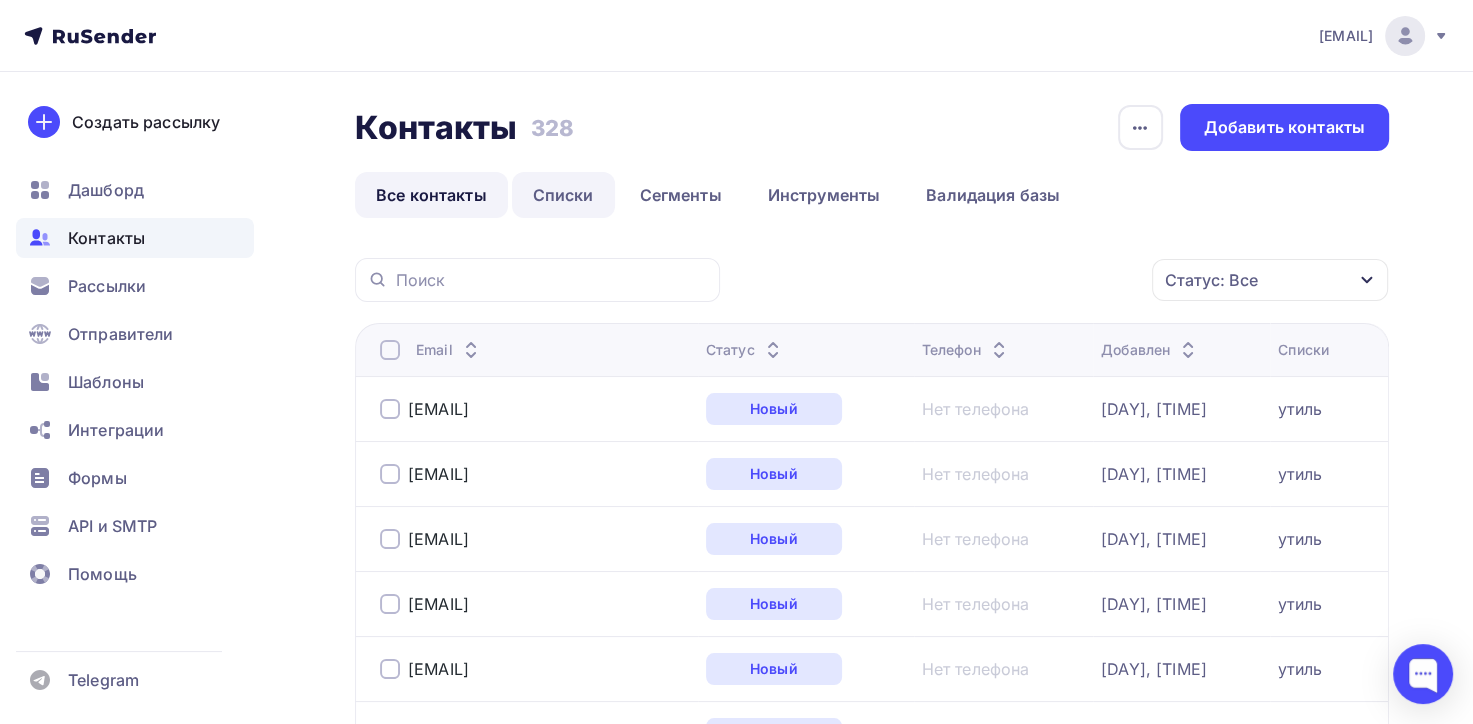 click on "Списки" at bounding box center [563, 195] 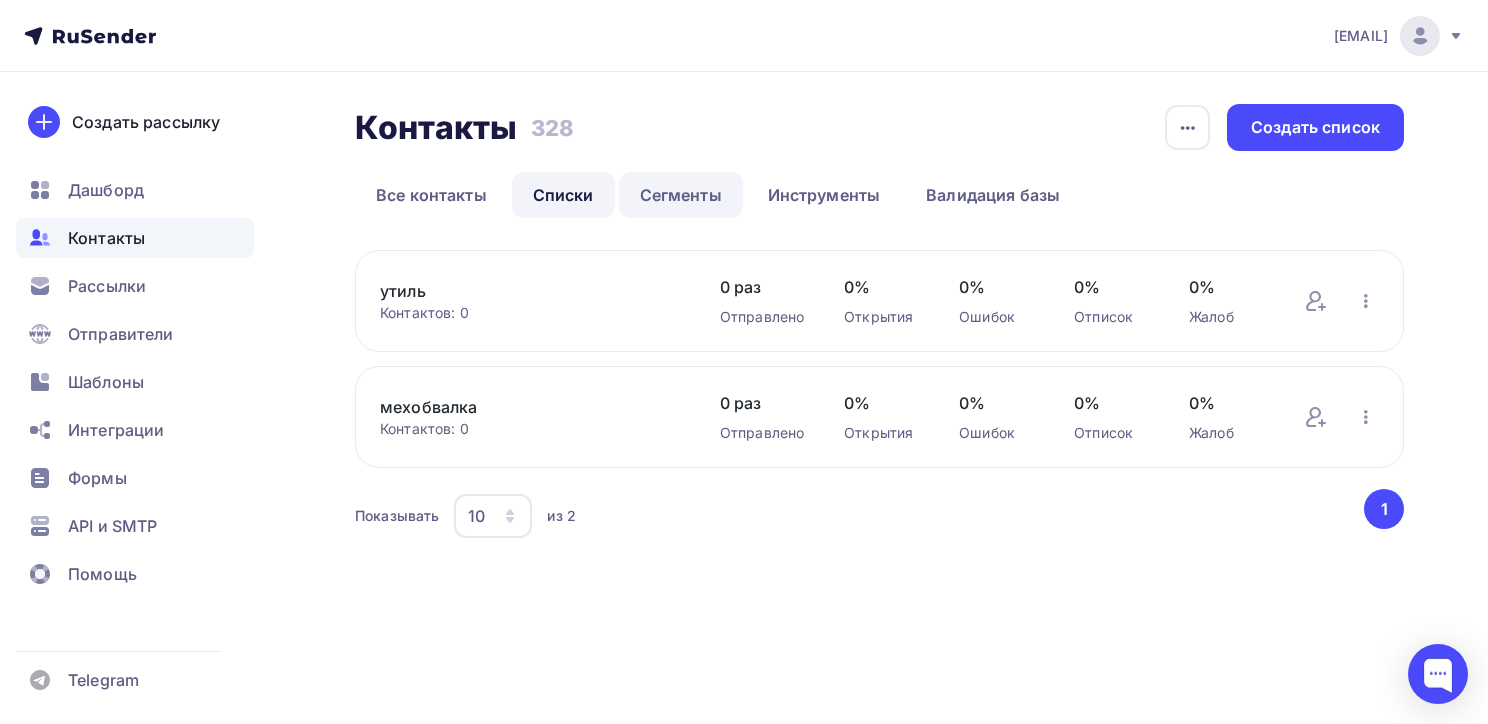 click on "Сегменты" at bounding box center [681, 195] 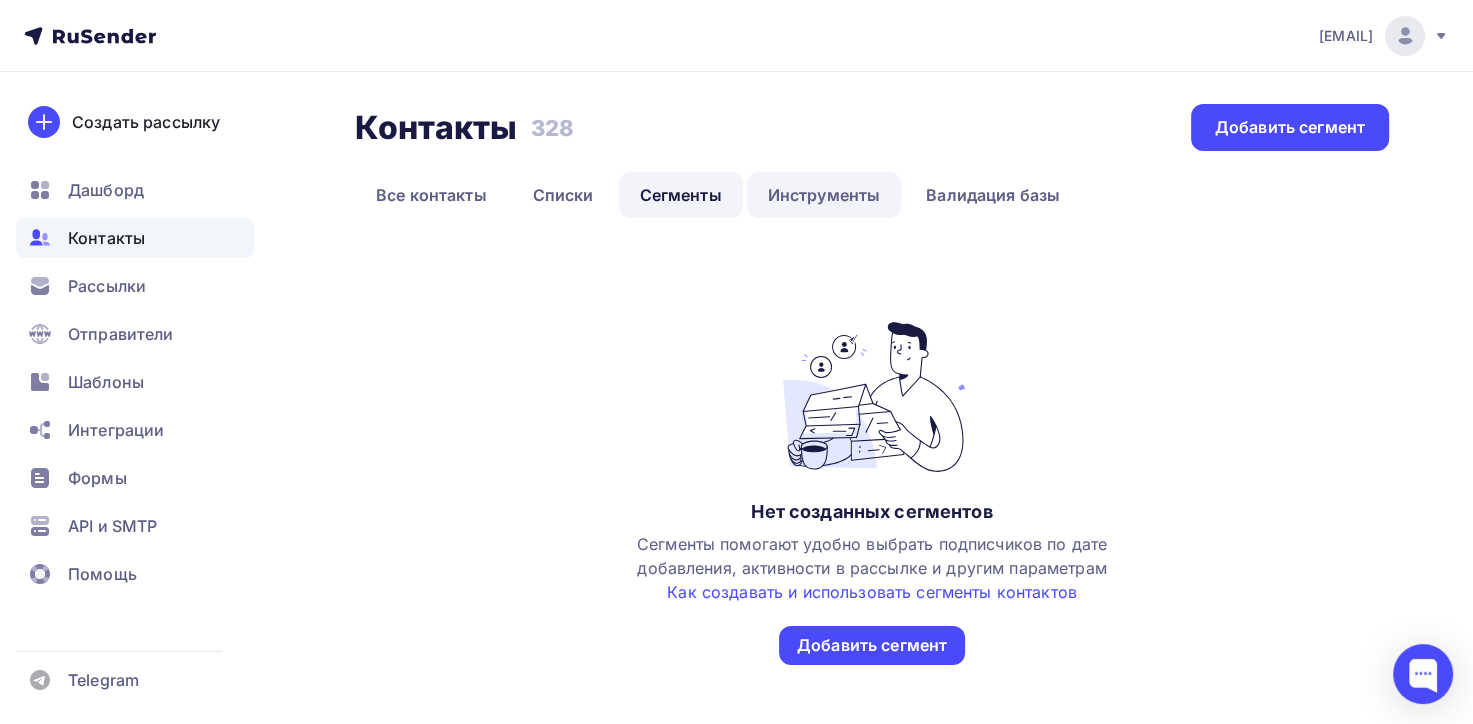 click on "Инструменты" at bounding box center [824, 195] 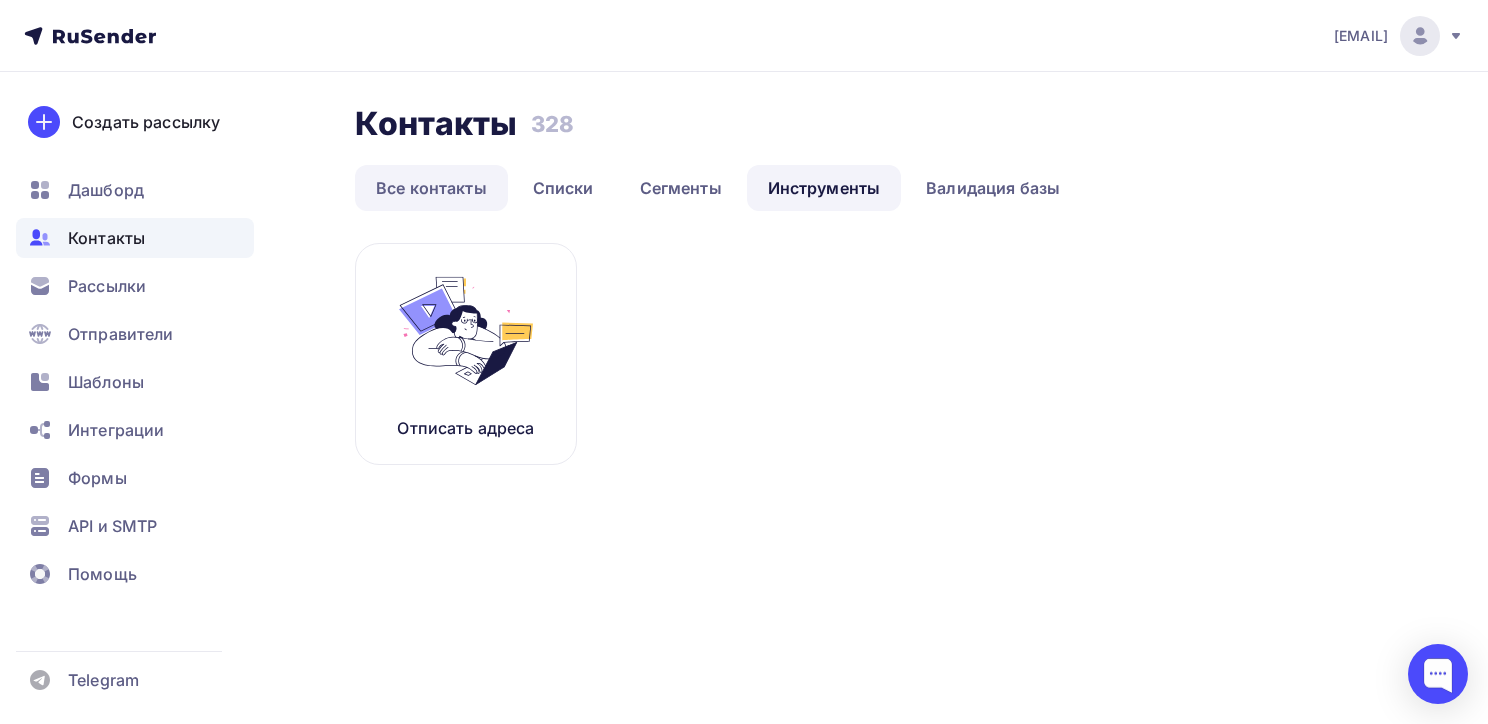 click on "Все контакты" at bounding box center (431, 188) 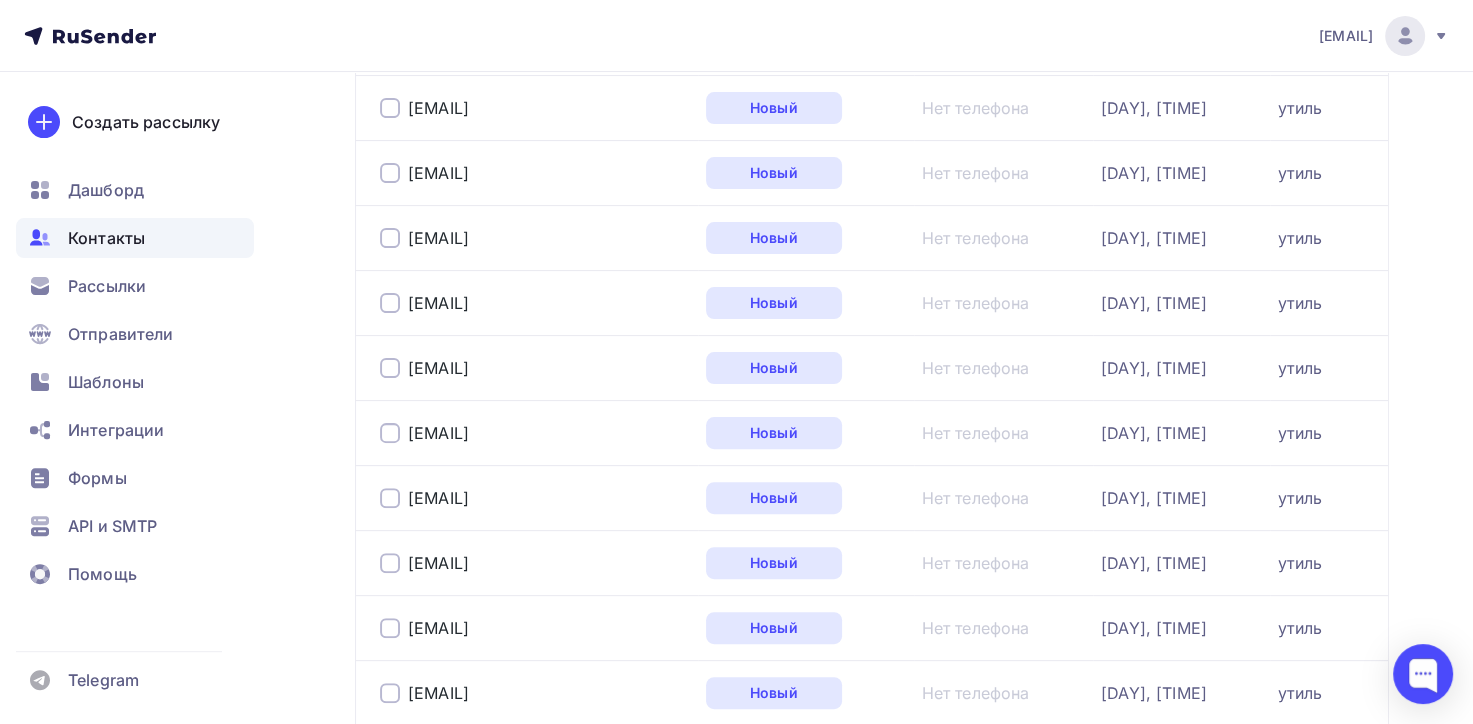 scroll, scrollTop: 0, scrollLeft: 0, axis: both 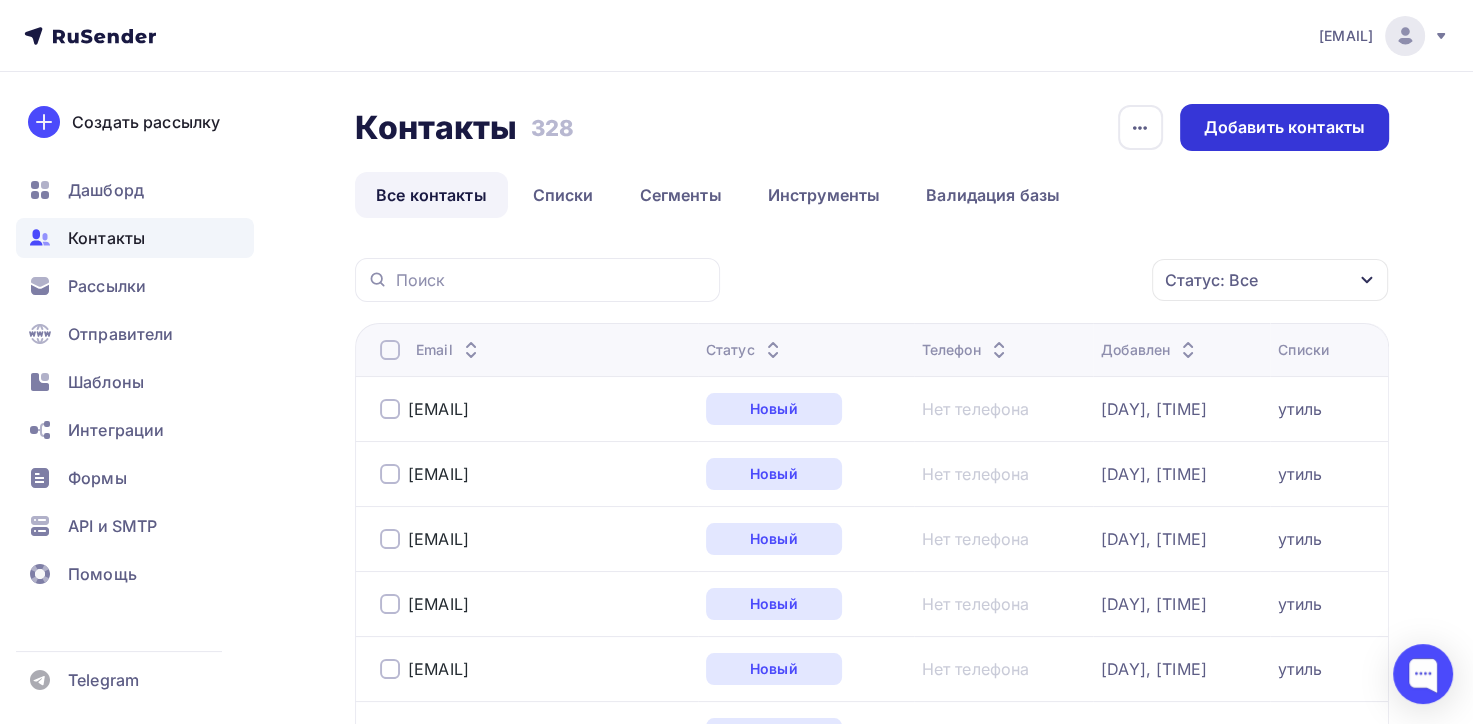 click on "Добавить контакты" at bounding box center (1284, 127) 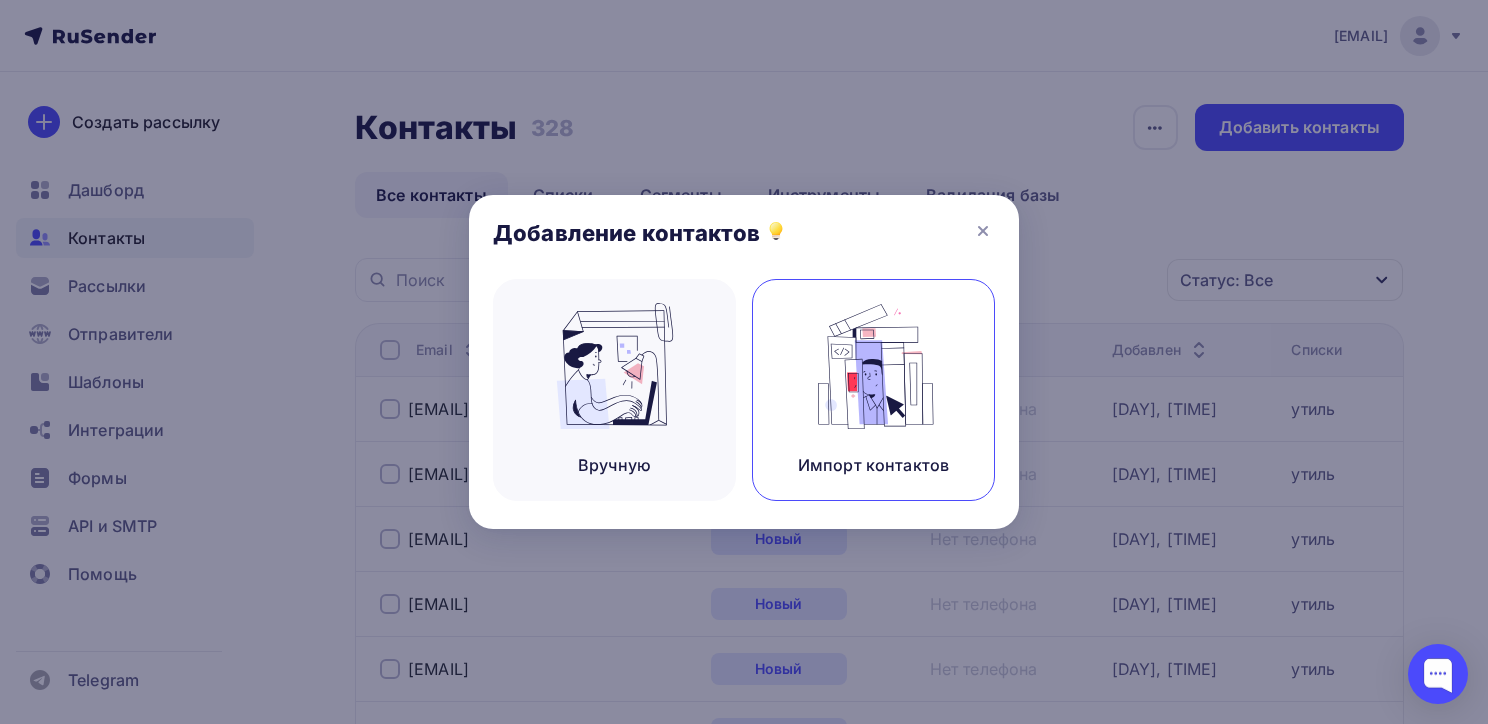 click on "Импорт контактов" at bounding box center (873, 465) 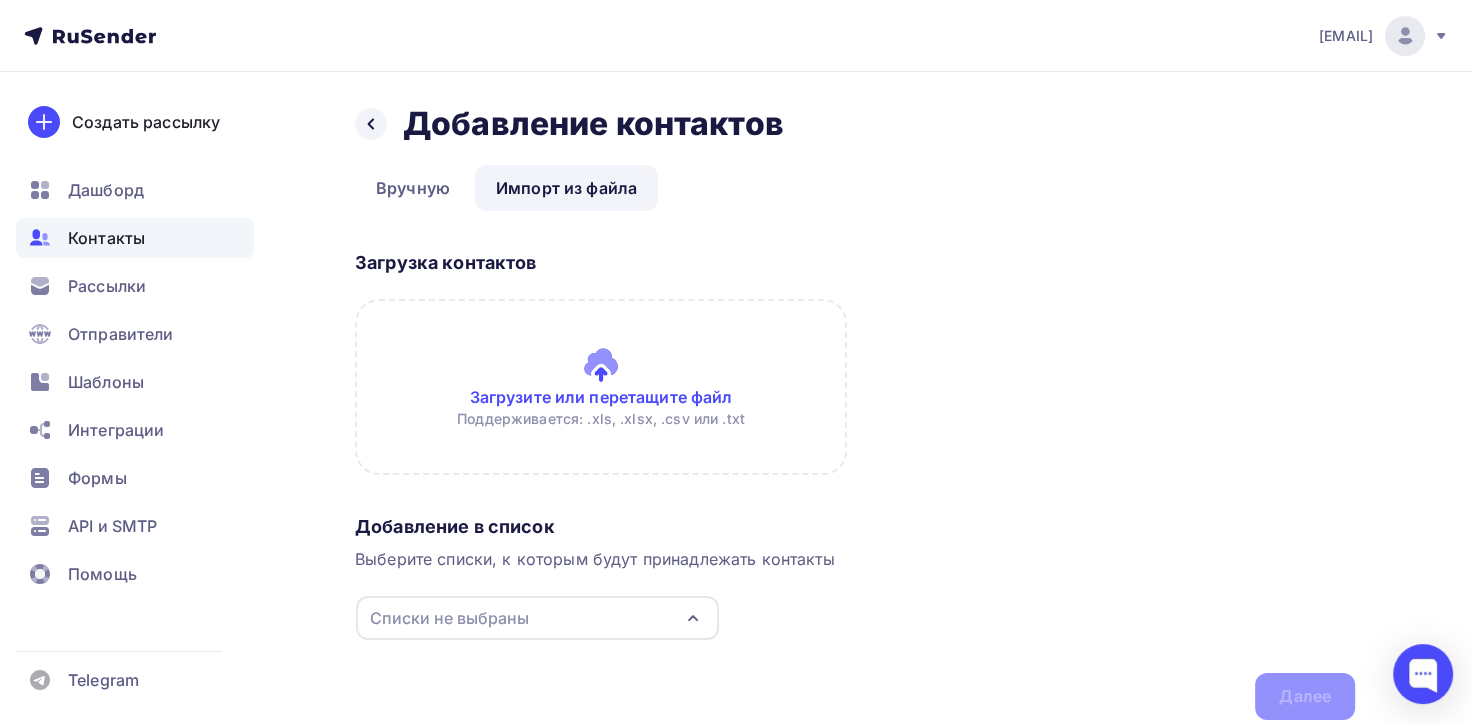 click 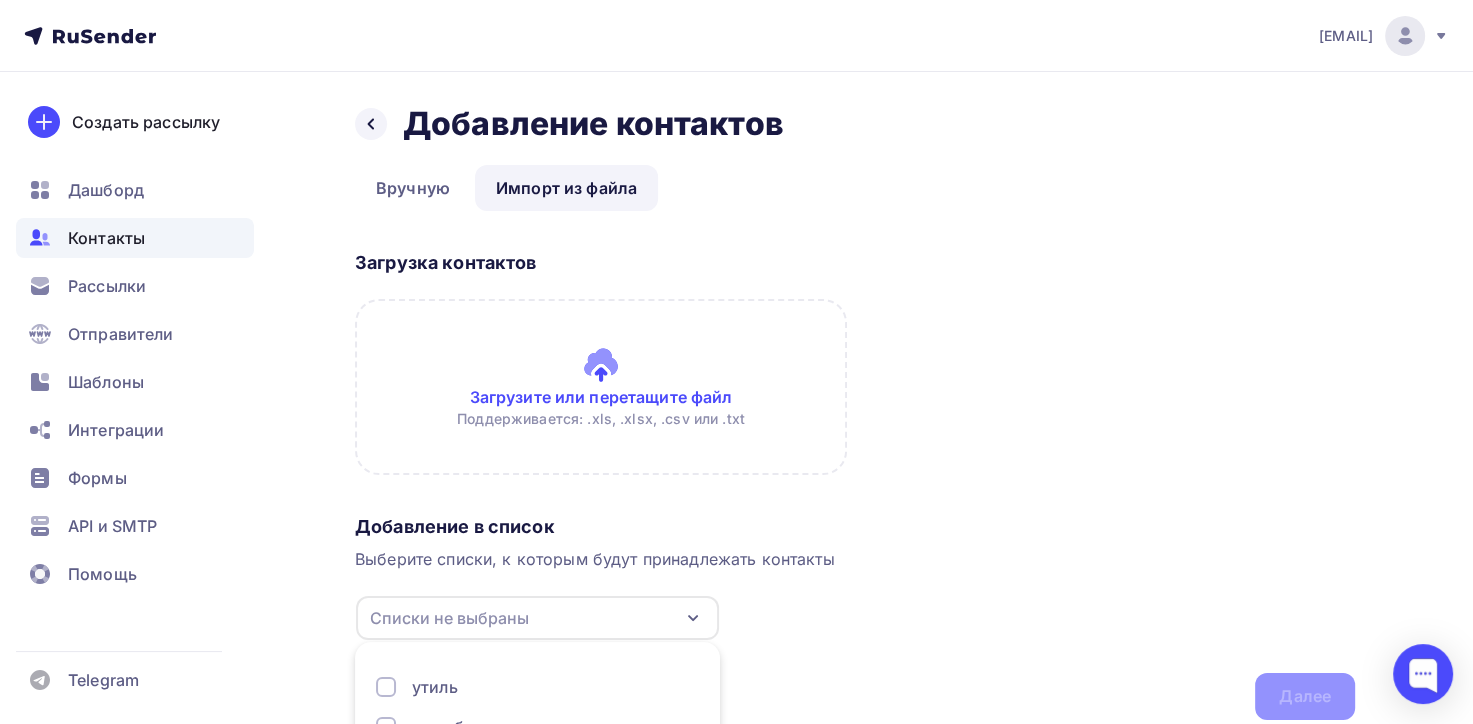 scroll, scrollTop: 128, scrollLeft: 0, axis: vertical 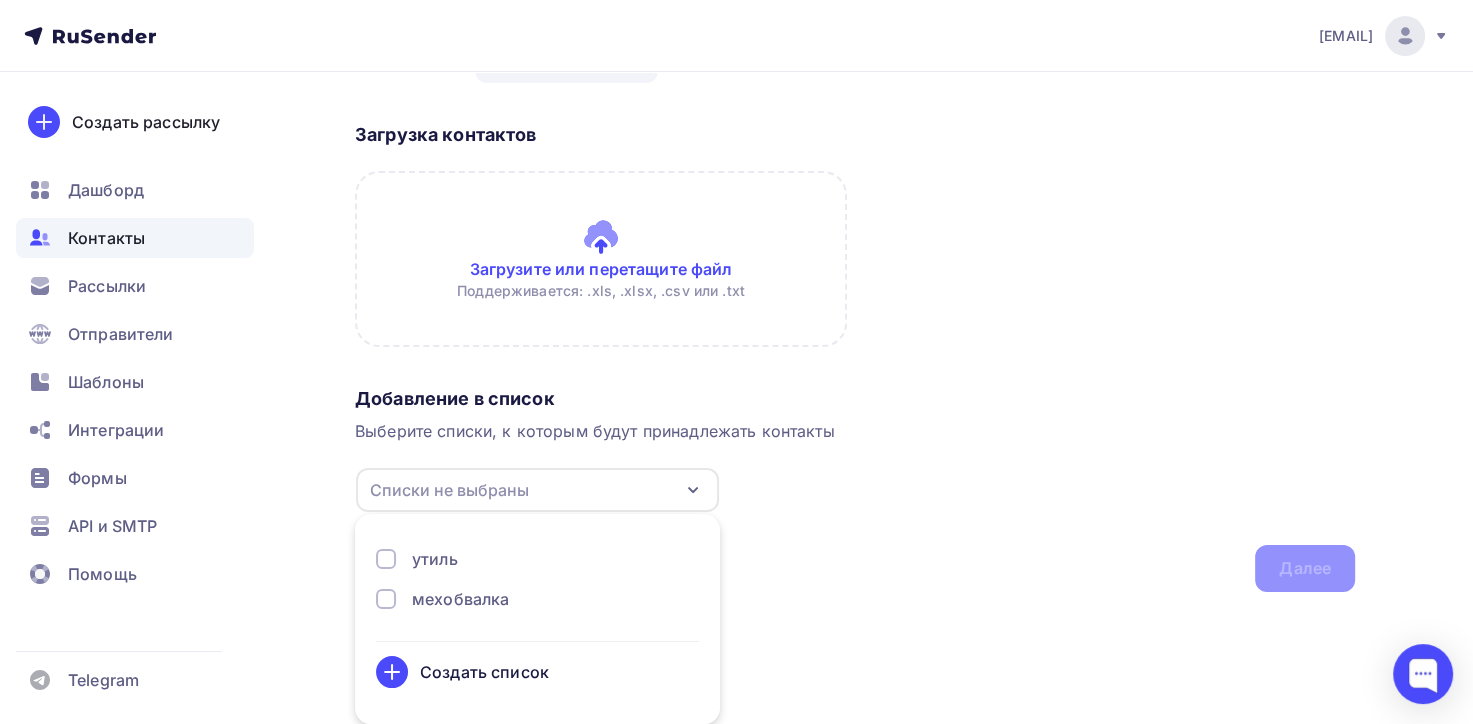 click on "утиль" at bounding box center [537, 559] 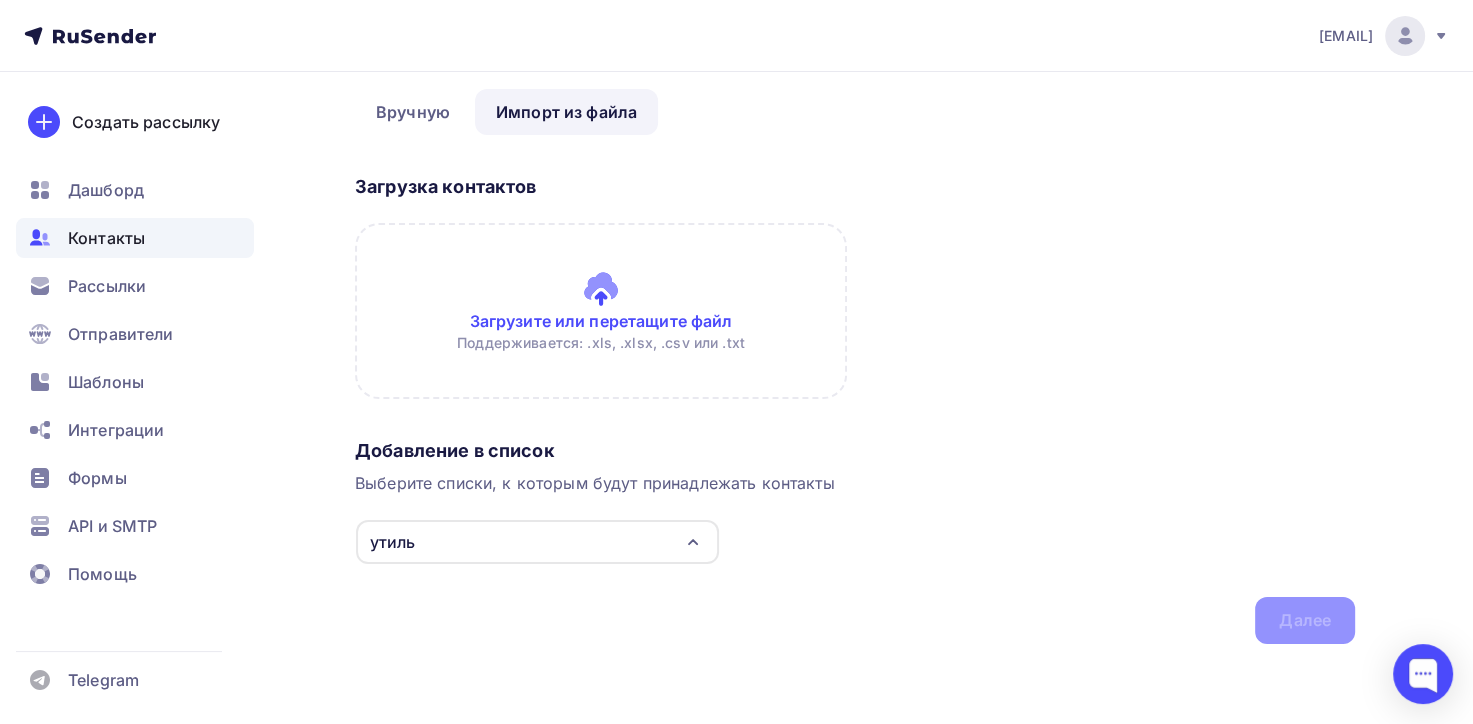 scroll, scrollTop: 75, scrollLeft: 0, axis: vertical 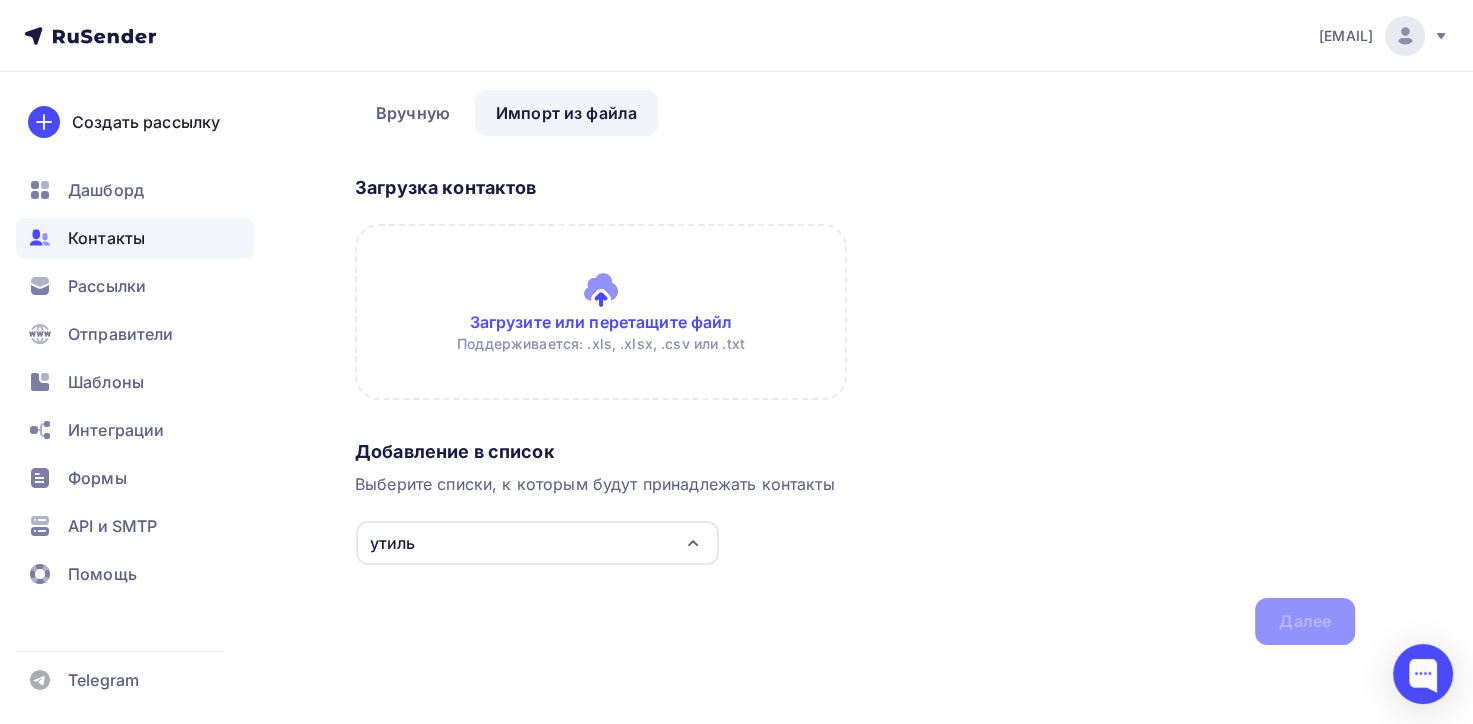 click at bounding box center [601, 312] 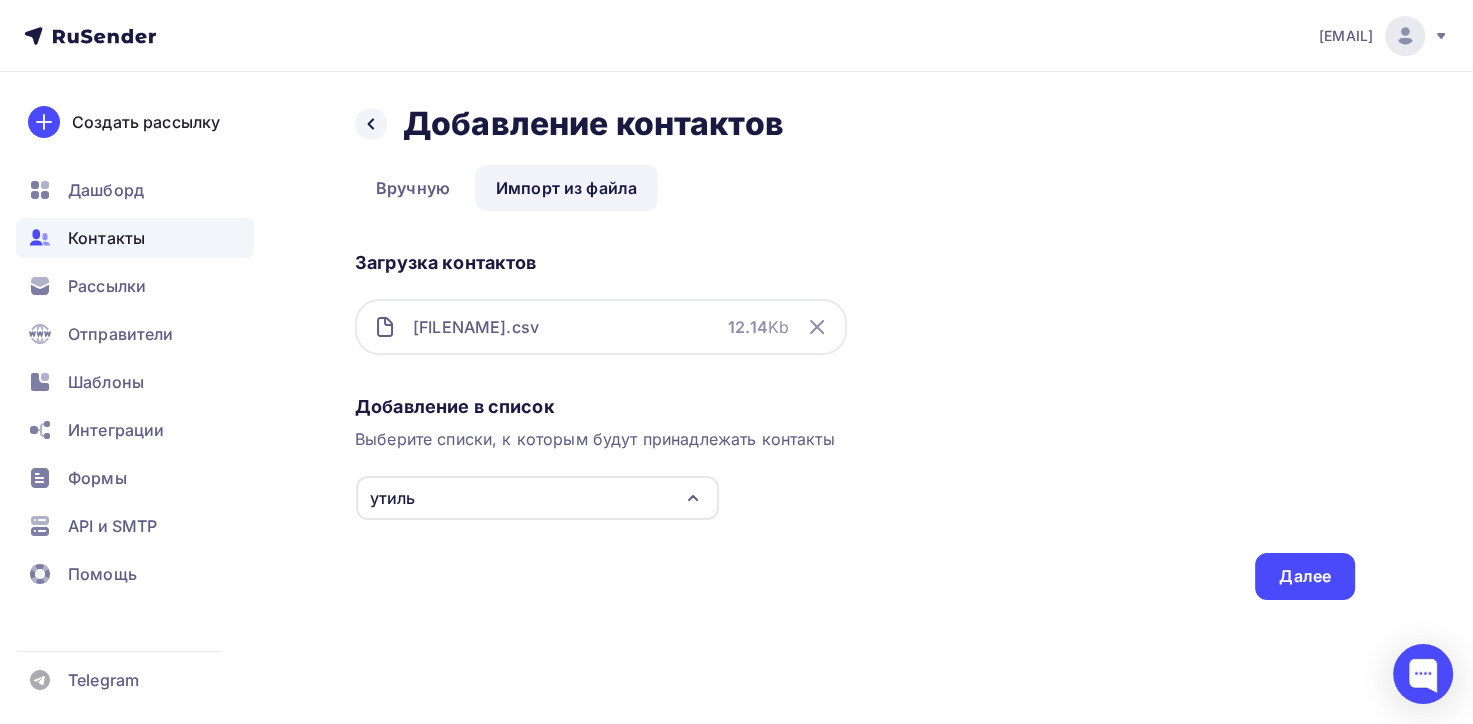 scroll, scrollTop: 0, scrollLeft: 0, axis: both 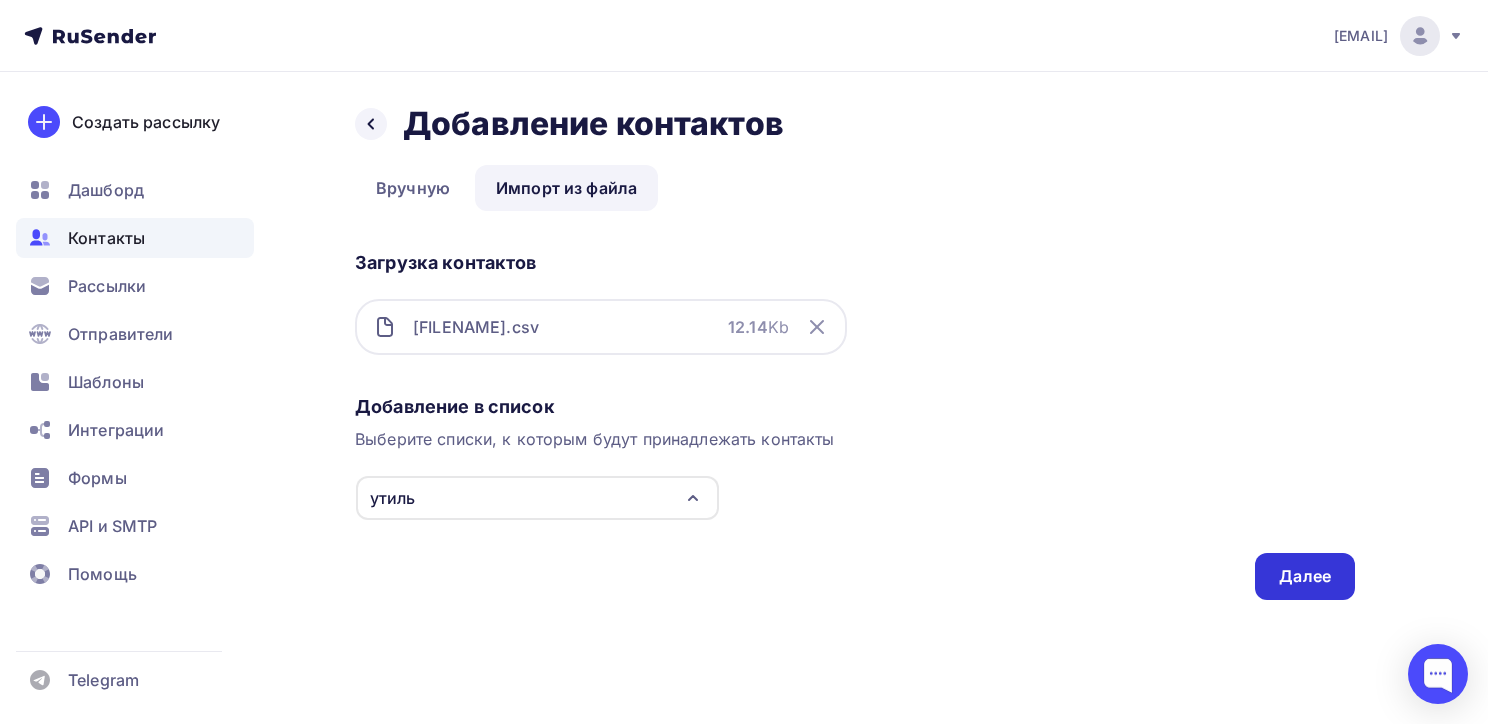 click on "Далее" at bounding box center [1305, 576] 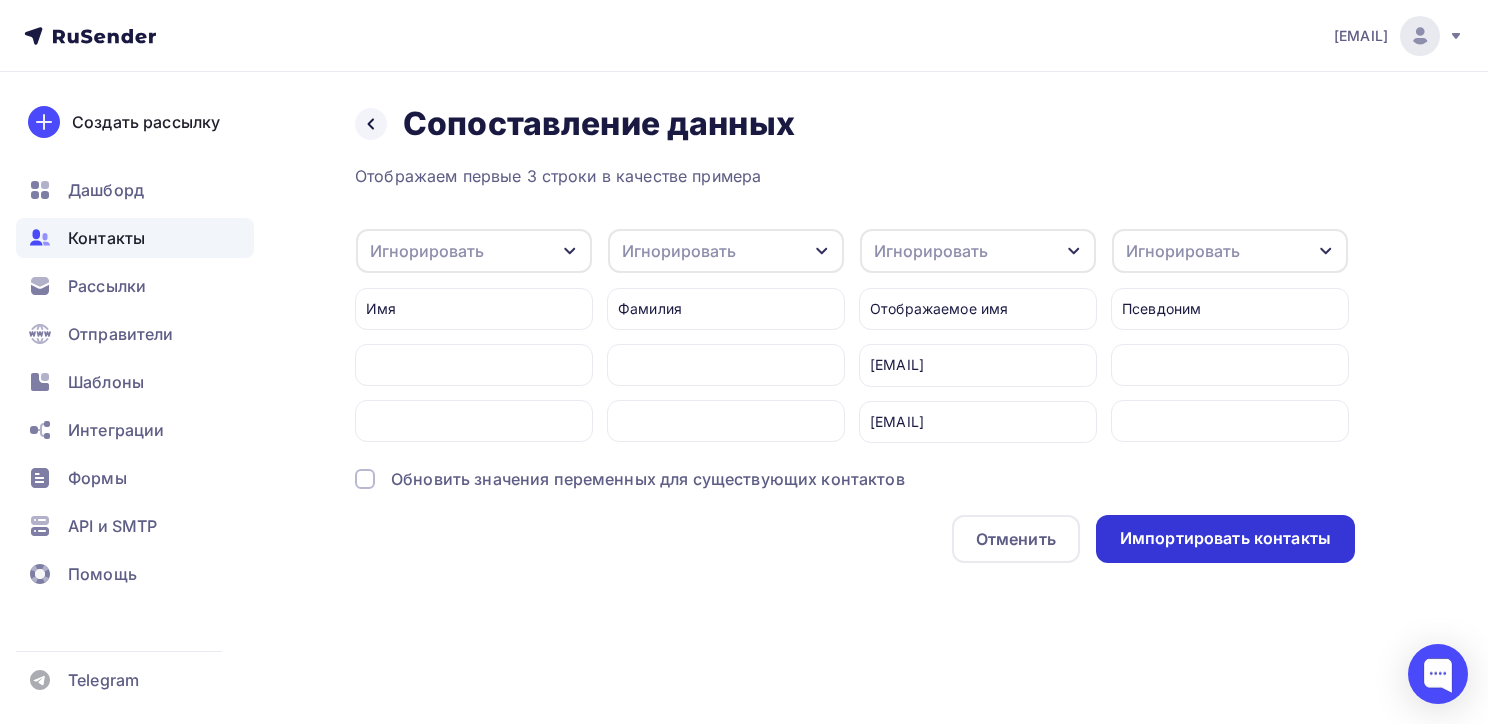 click on "Импортировать контакты" at bounding box center (1225, 538) 